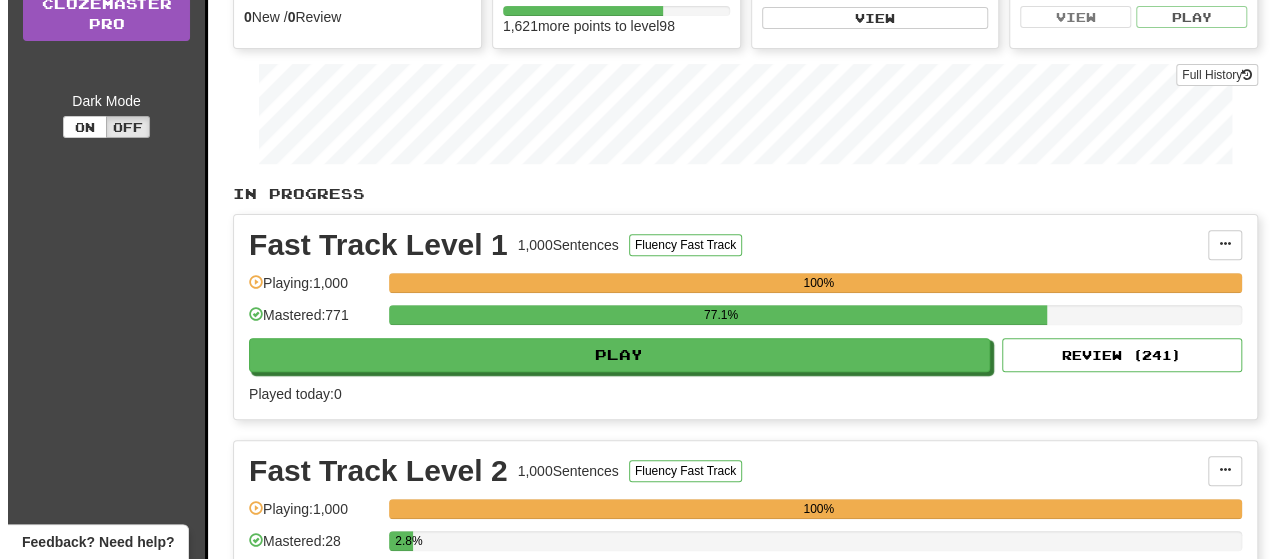 scroll, scrollTop: 300, scrollLeft: 0, axis: vertical 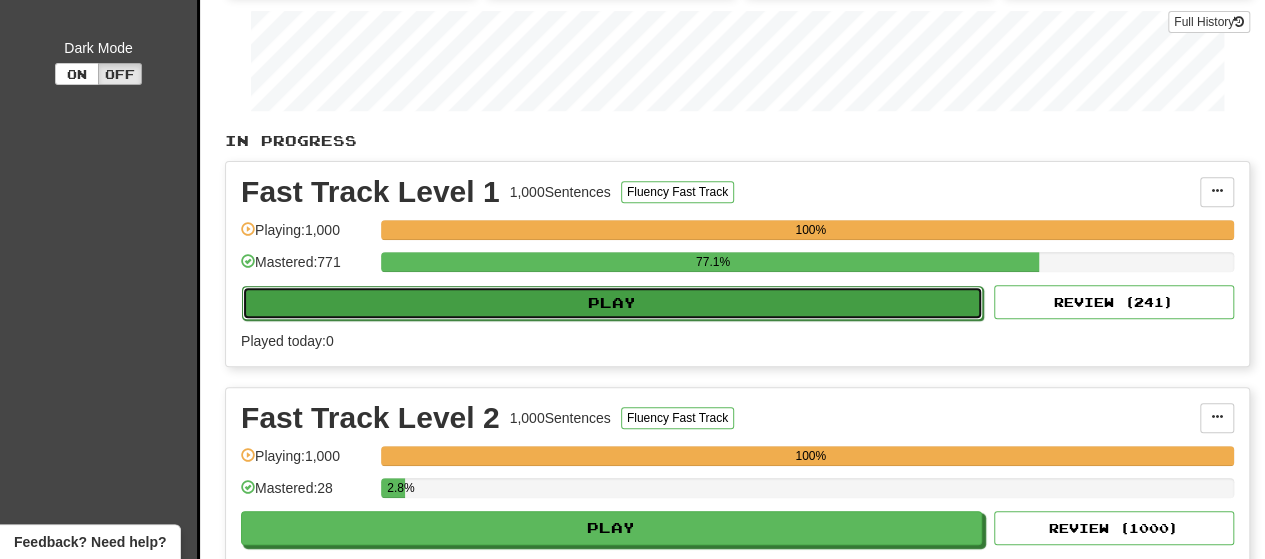 click on "Play" at bounding box center [612, 303] 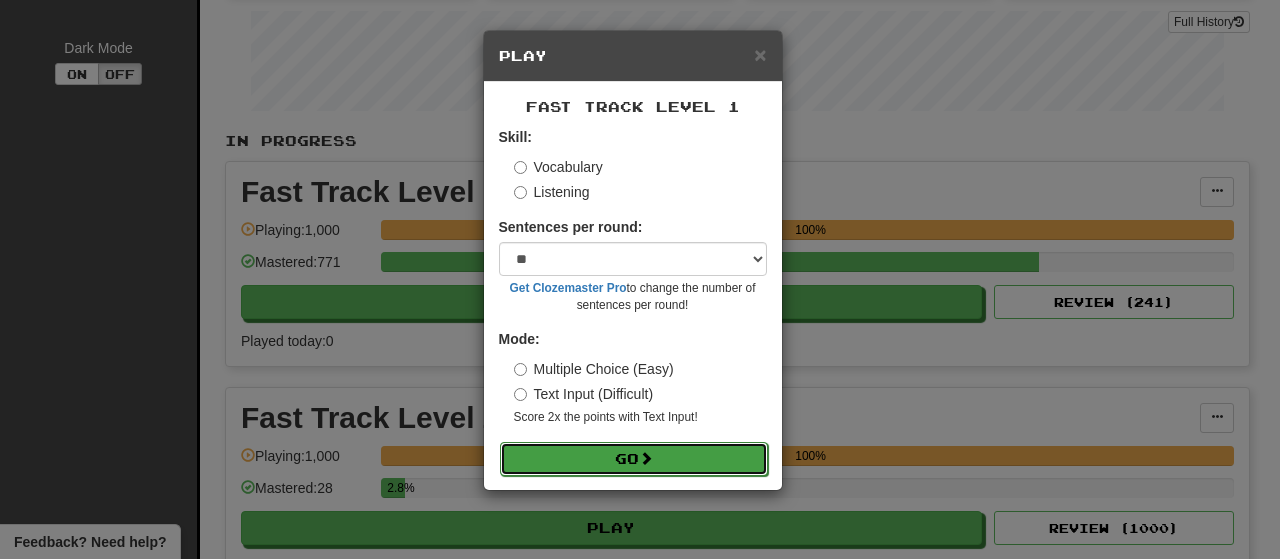 click on "Go" at bounding box center (634, 459) 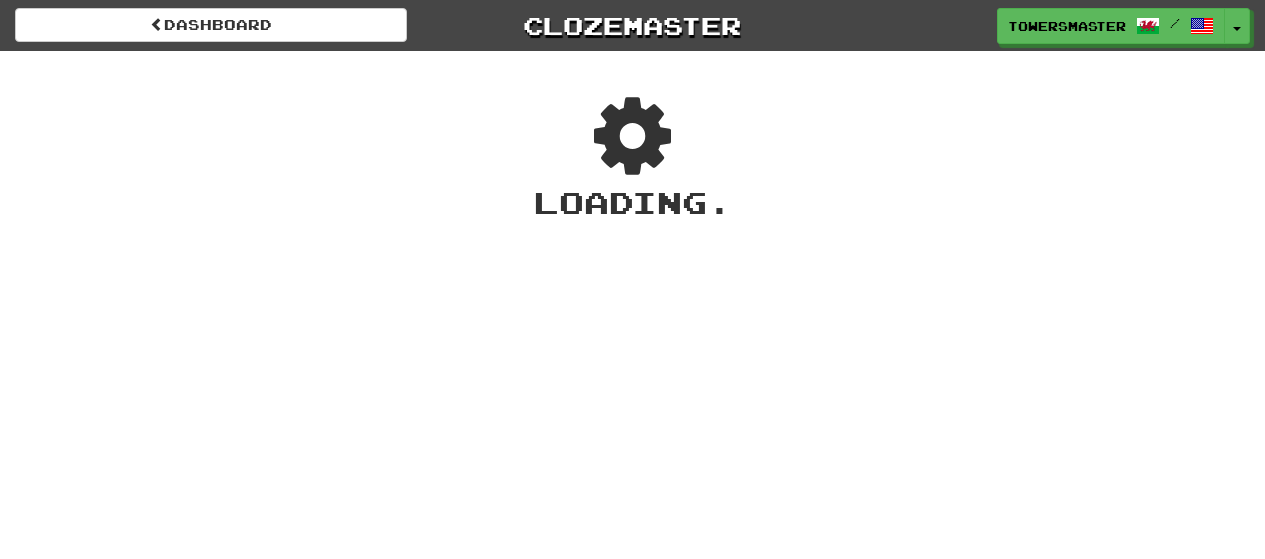 scroll, scrollTop: 0, scrollLeft: 0, axis: both 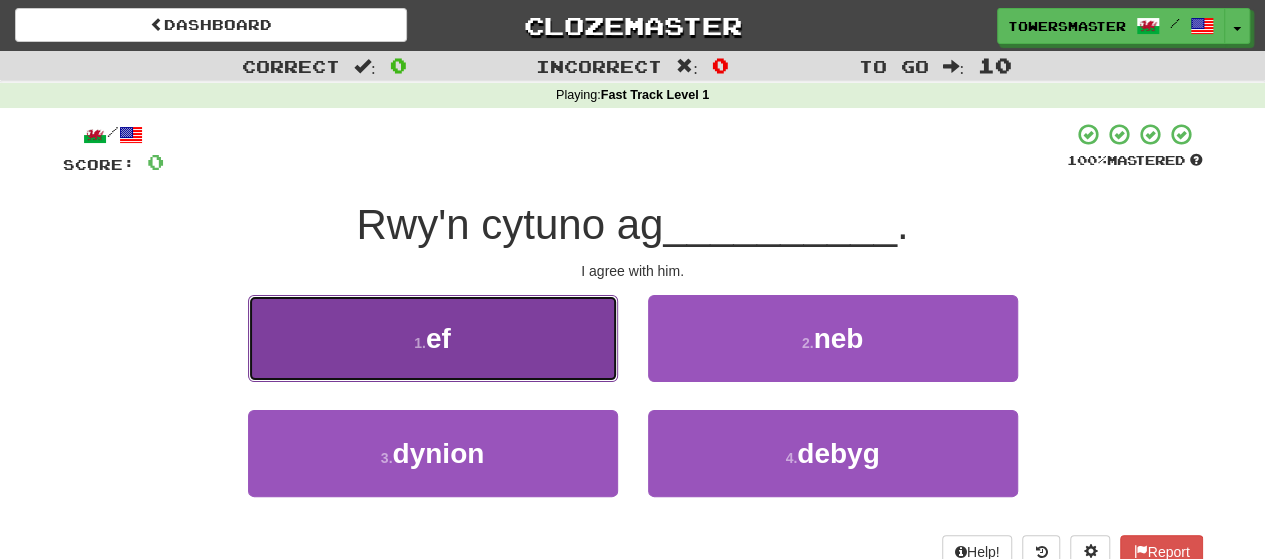click on "ef" at bounding box center (438, 338) 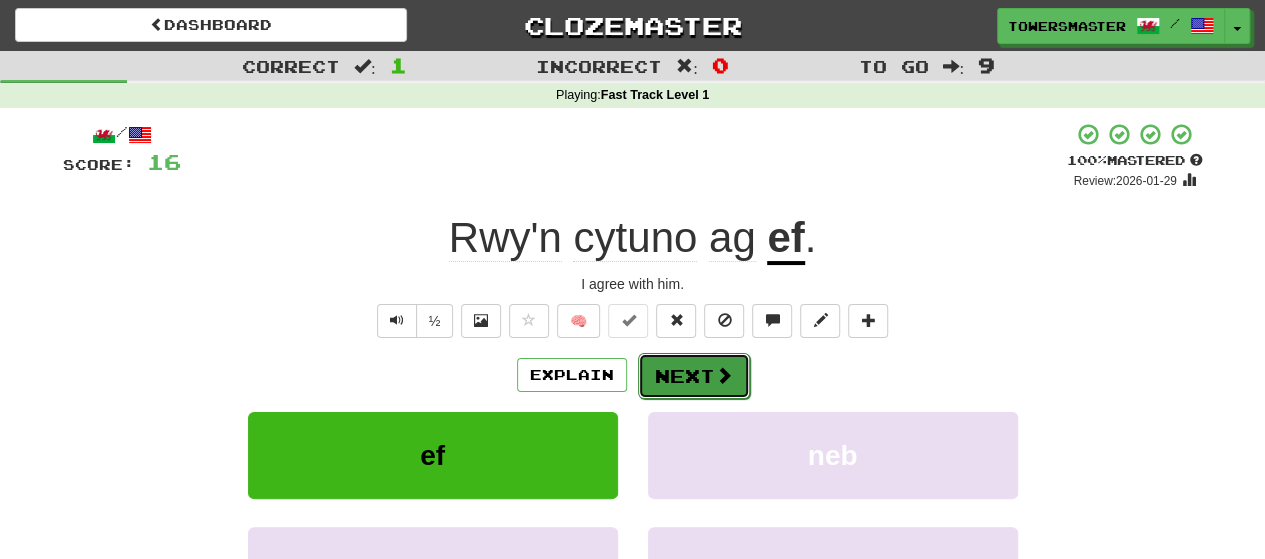 click on "Next" at bounding box center [694, 376] 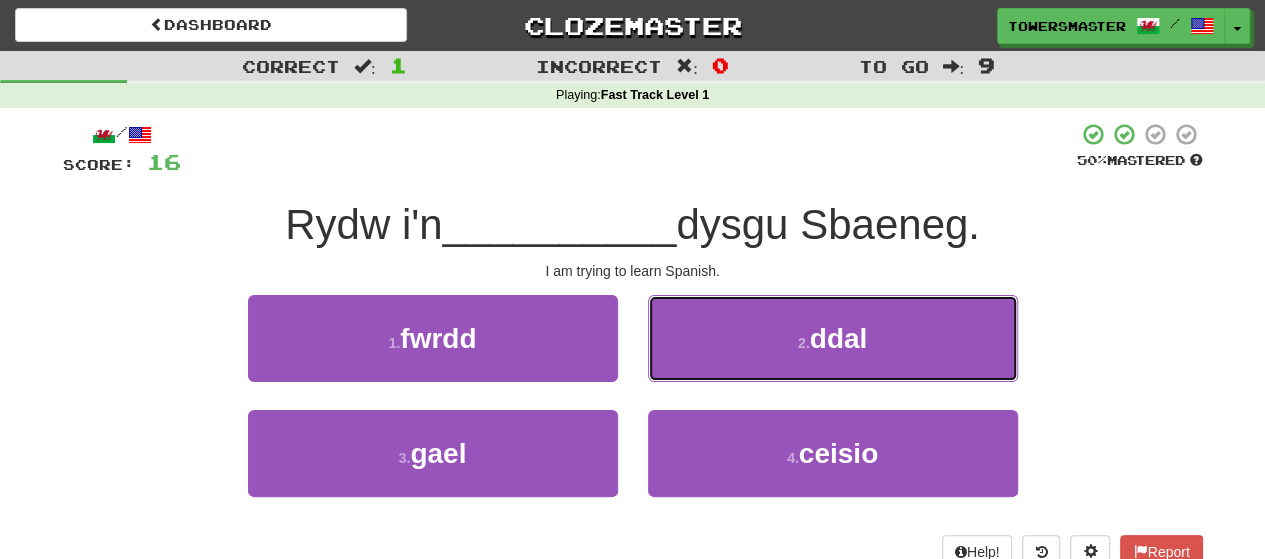 click on "2 .  ddal" at bounding box center (833, 338) 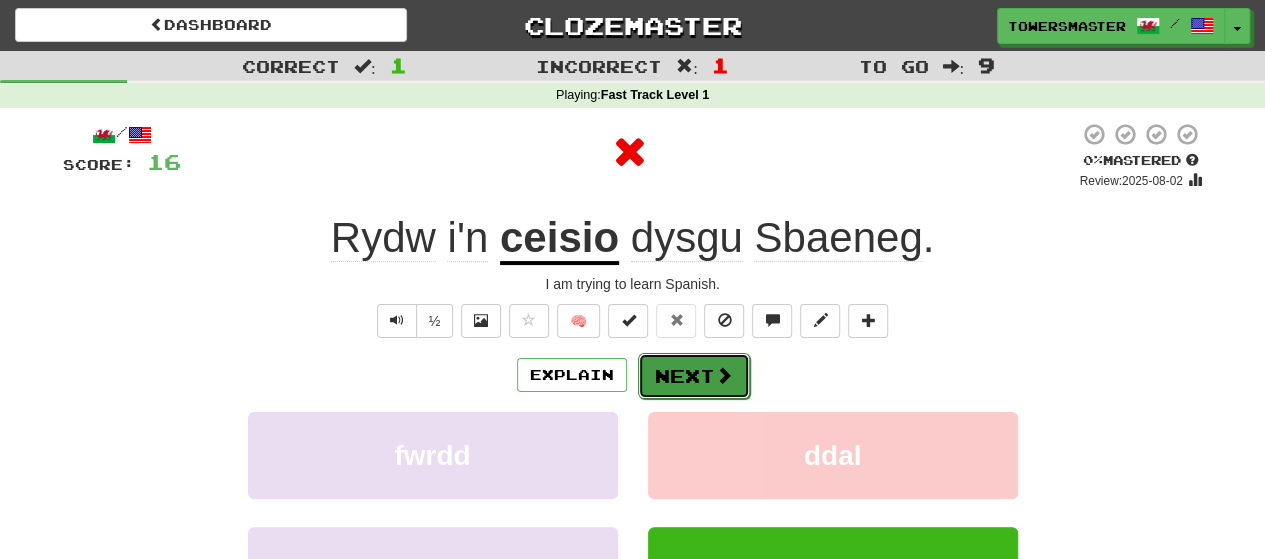 click on "Next" at bounding box center [694, 376] 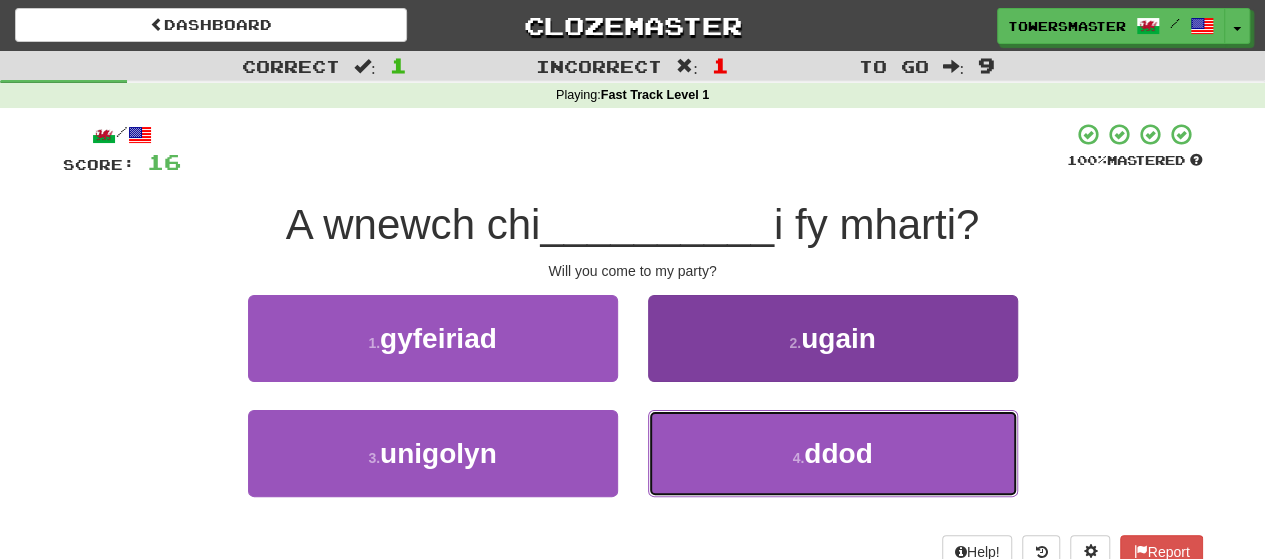 click on "4 .  ddod" at bounding box center [833, 453] 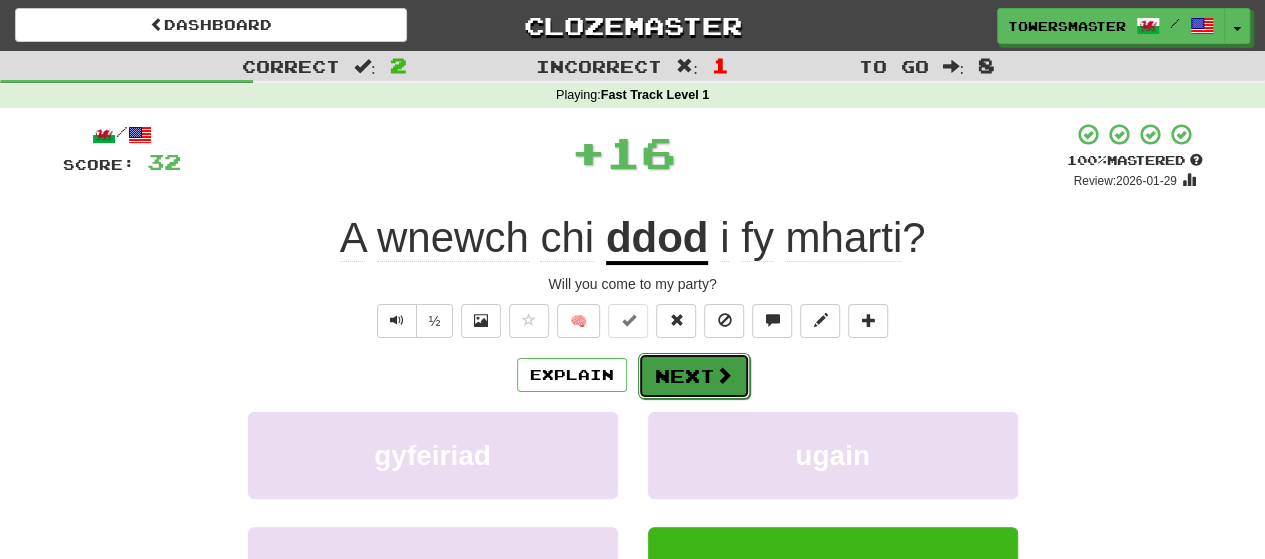 click on "Next" at bounding box center (694, 376) 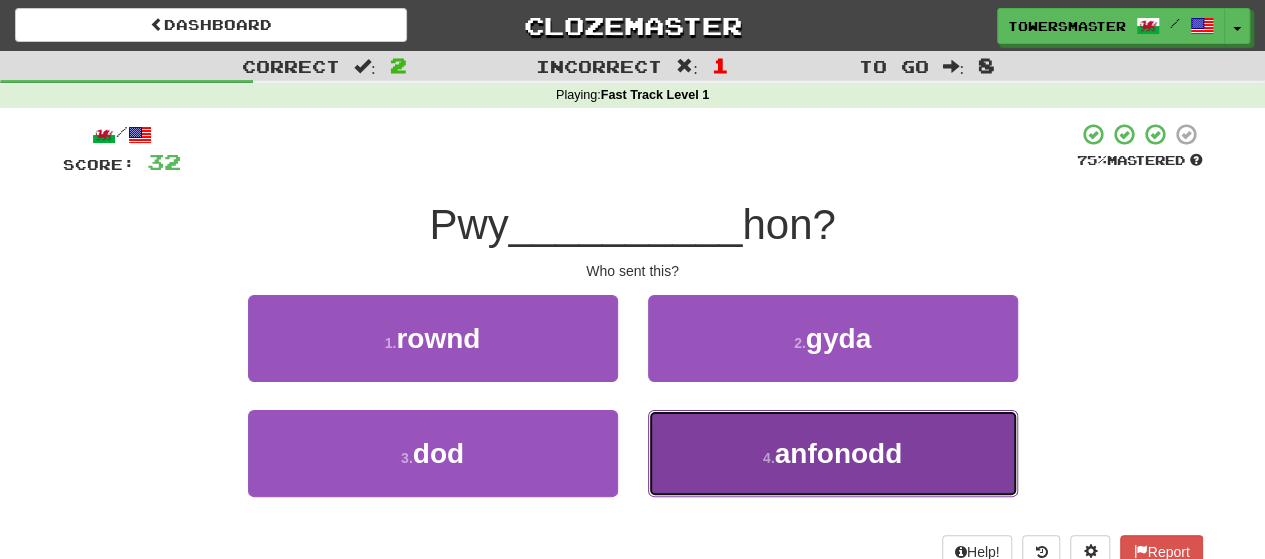 click on "4 .  anfonodd" at bounding box center [833, 453] 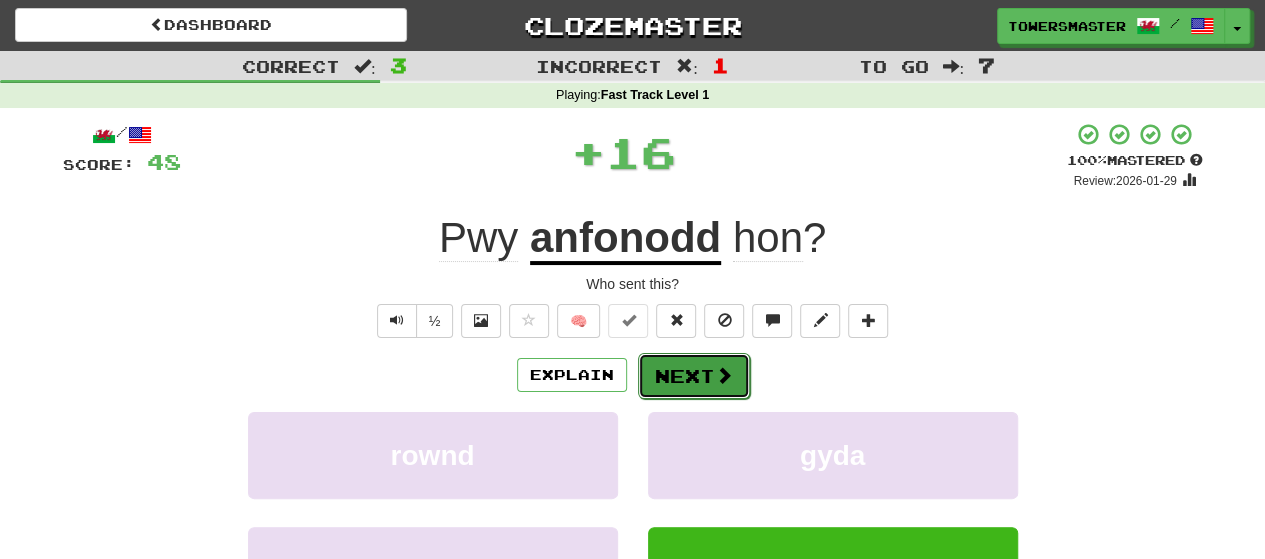 click on "Next" at bounding box center (694, 376) 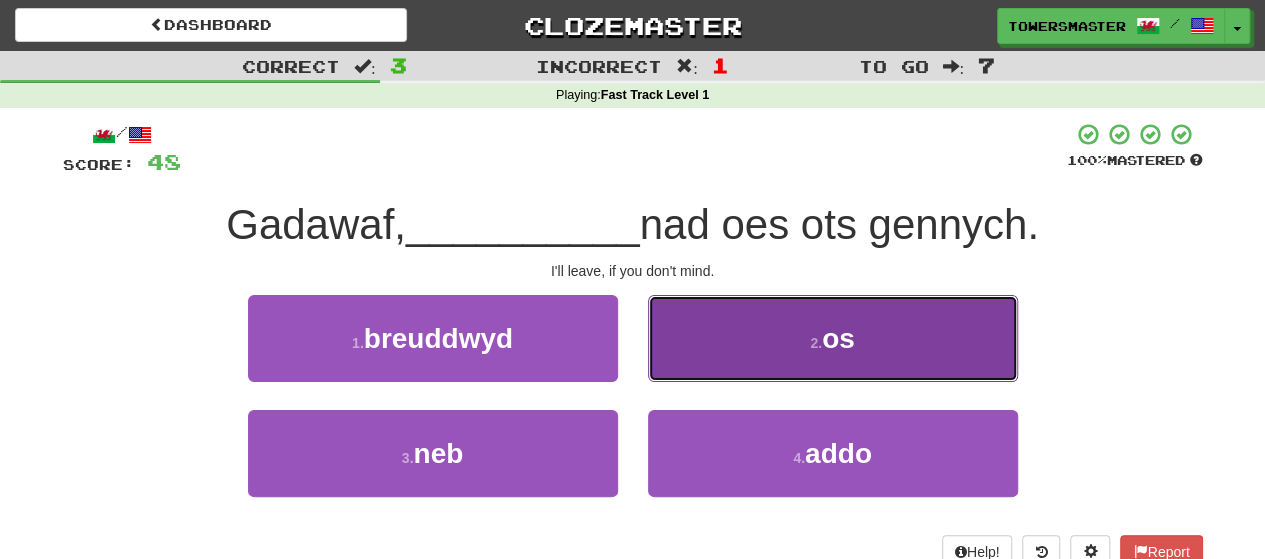 click on "2 .  os" at bounding box center (833, 338) 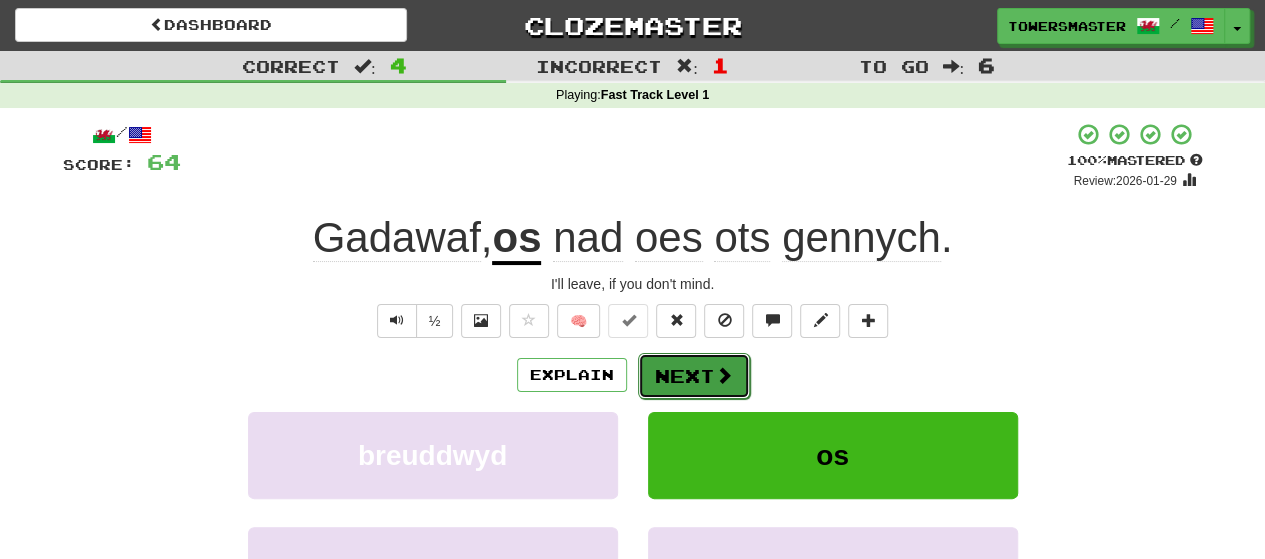 click on "Next" at bounding box center (694, 376) 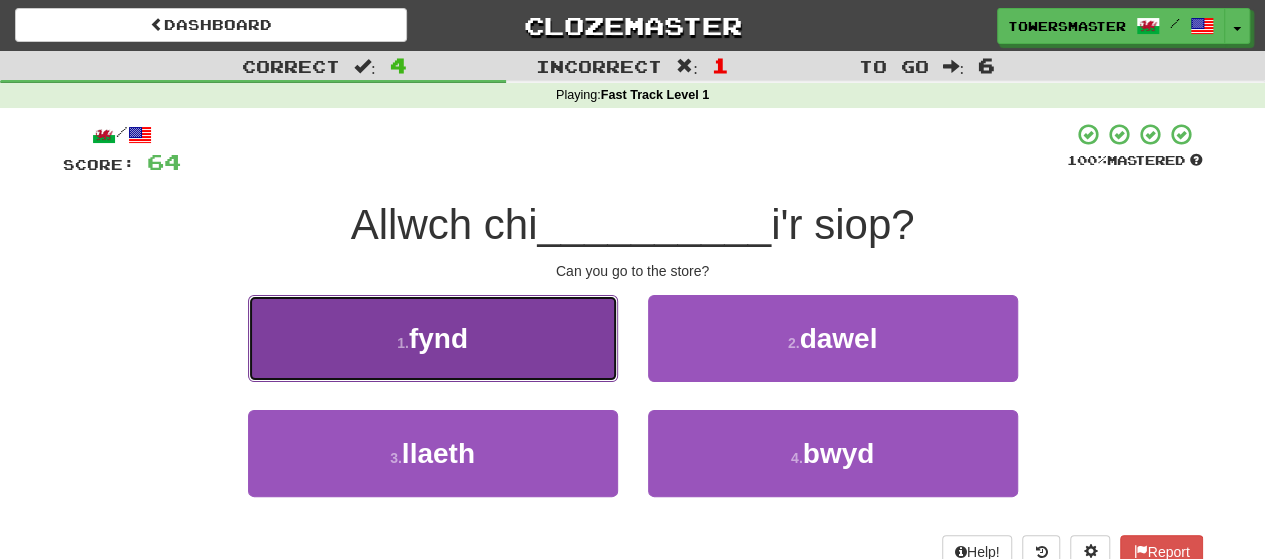 click on "1 .  fynd" at bounding box center (433, 338) 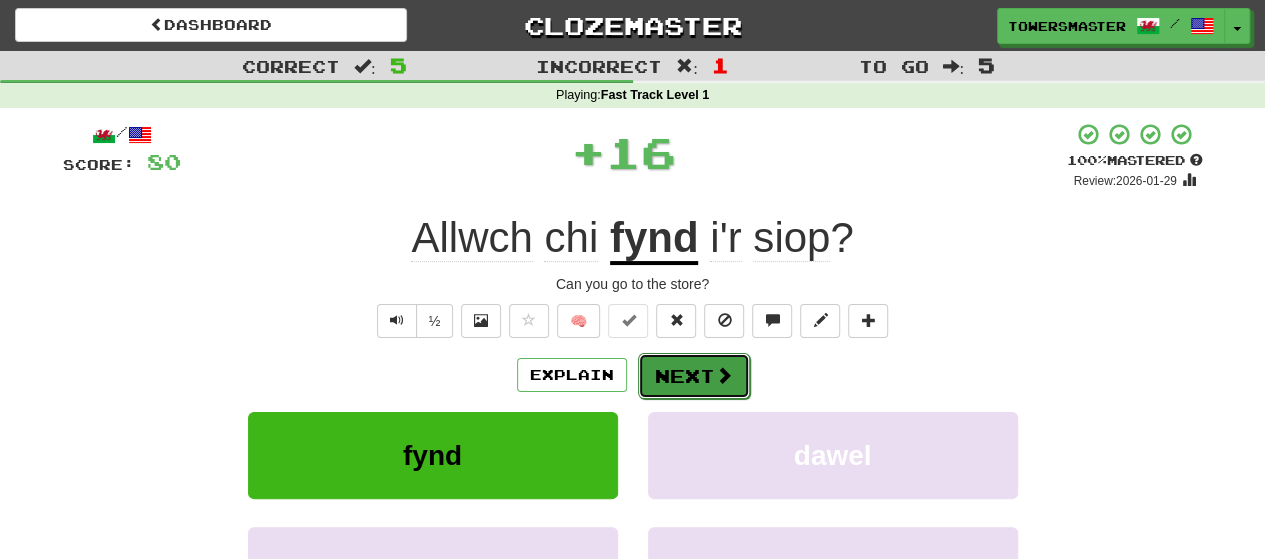 click on "Next" at bounding box center [694, 376] 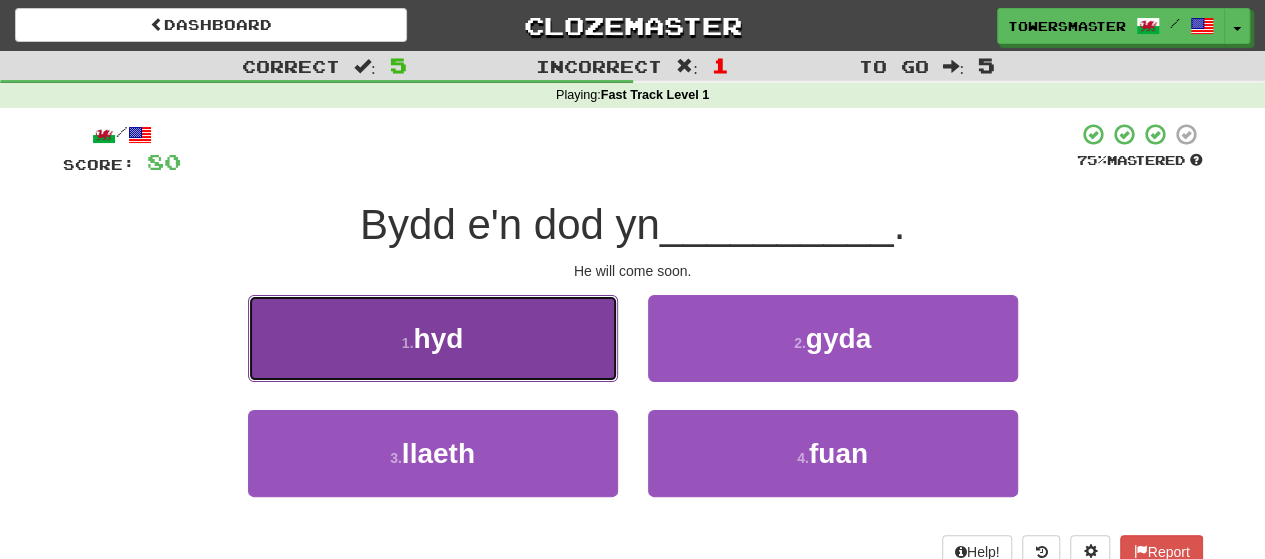 click on "1 .  hyd" at bounding box center [433, 338] 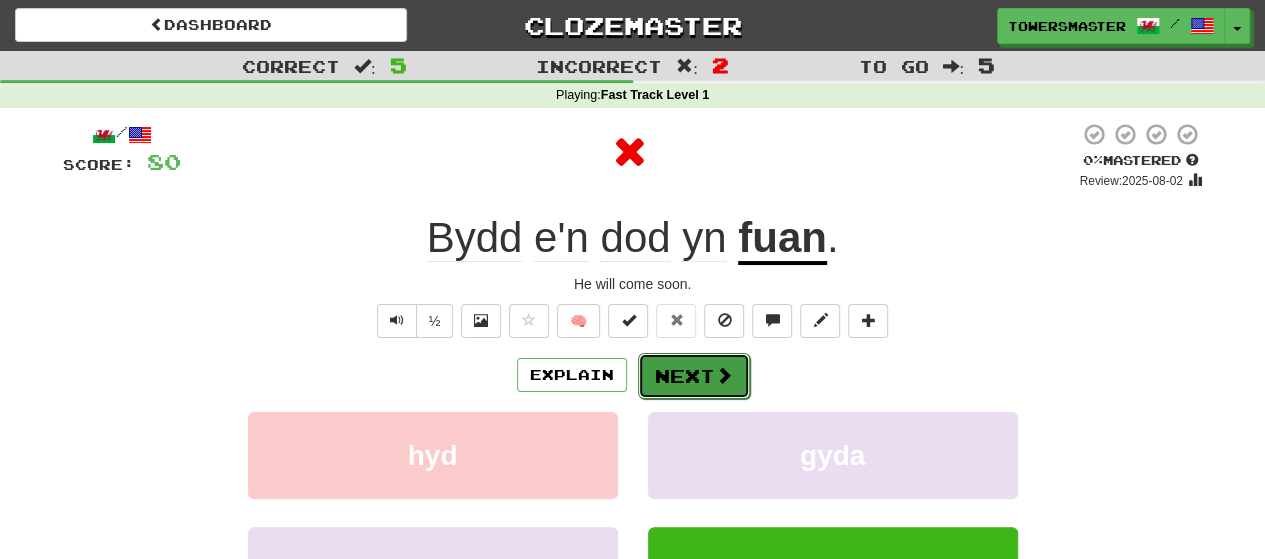 click on "Next" at bounding box center [694, 376] 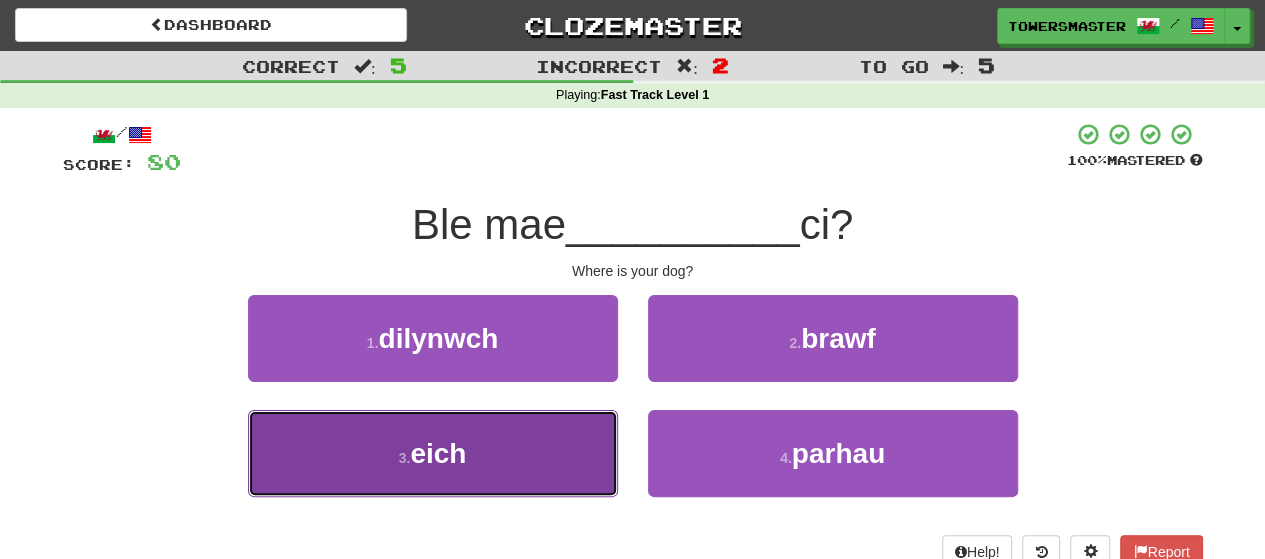 click on "3 .  eich" at bounding box center [433, 453] 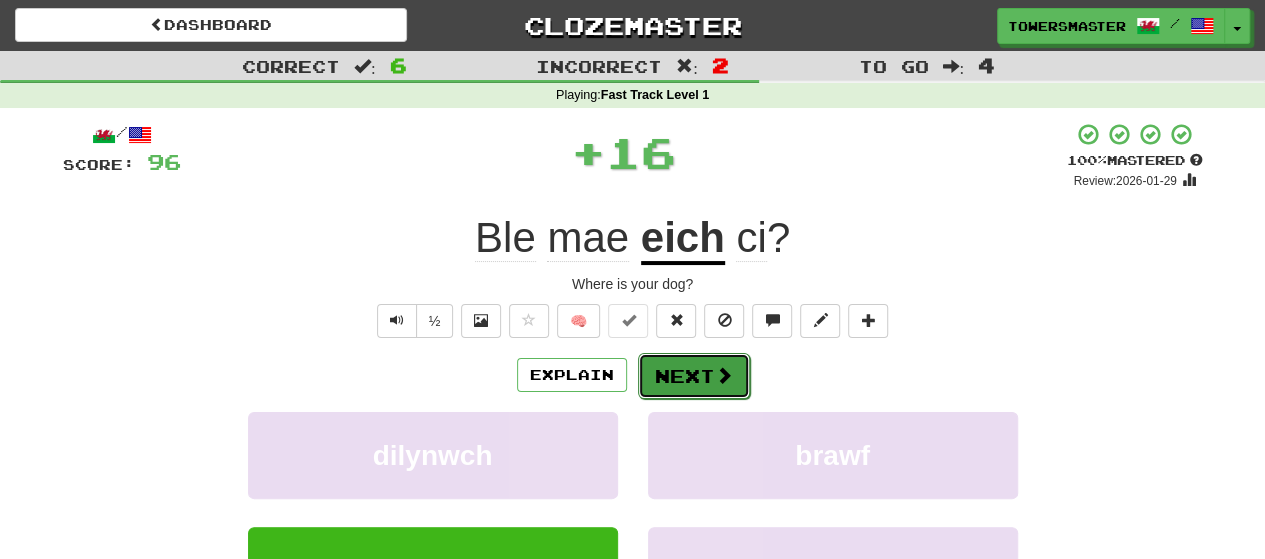 click on "Next" at bounding box center [694, 376] 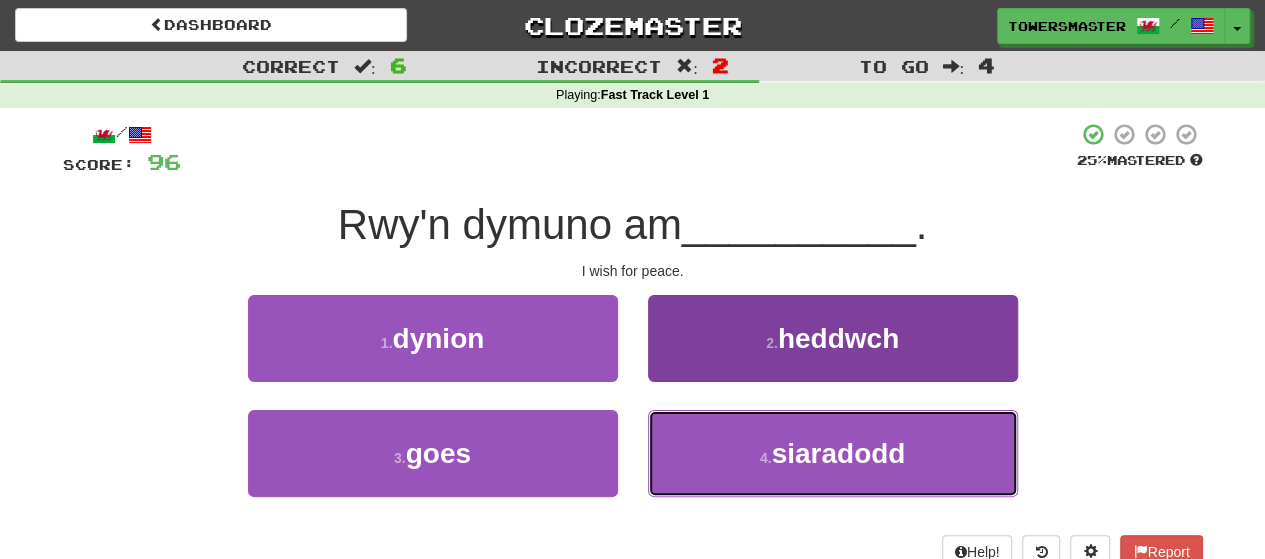 click on "4 .  siaradodd" at bounding box center [833, 453] 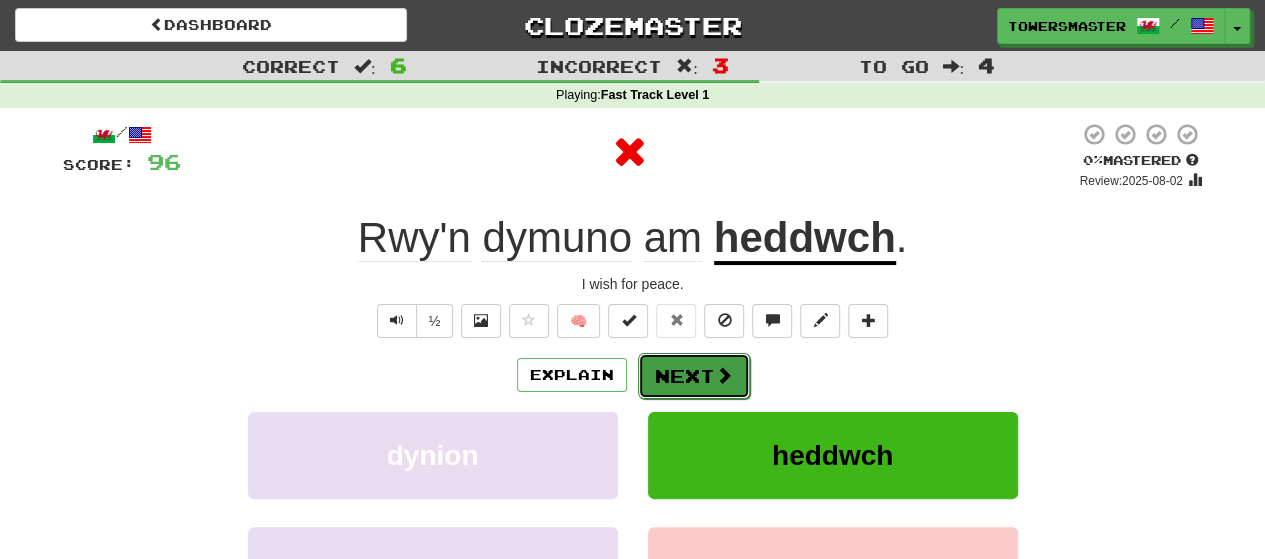 click on "Next" at bounding box center [694, 376] 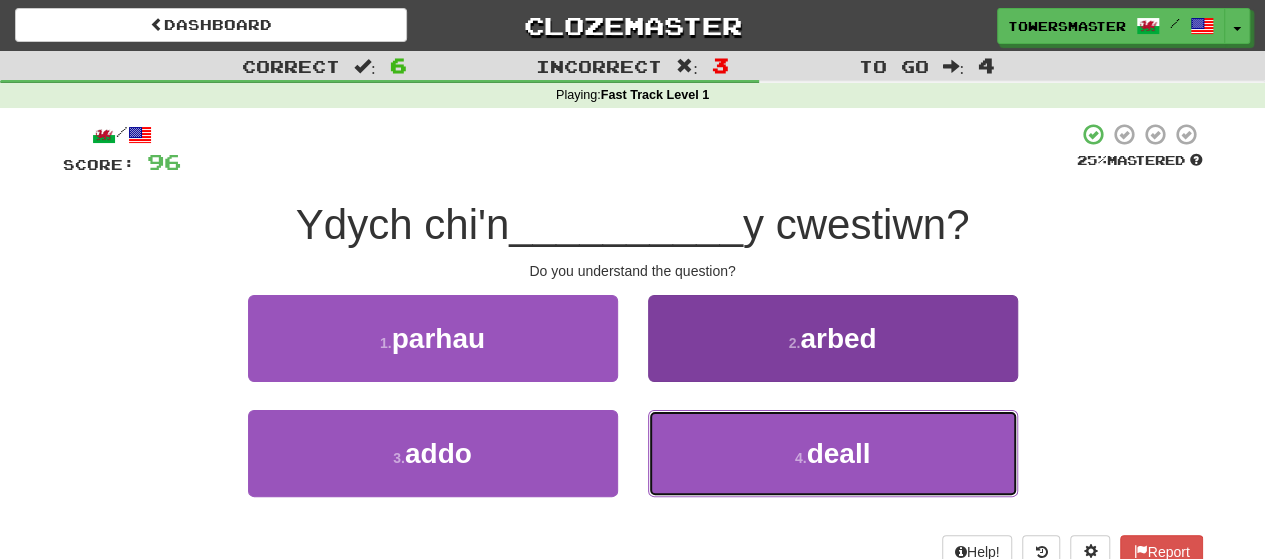 click on "4 .  deall" at bounding box center [833, 453] 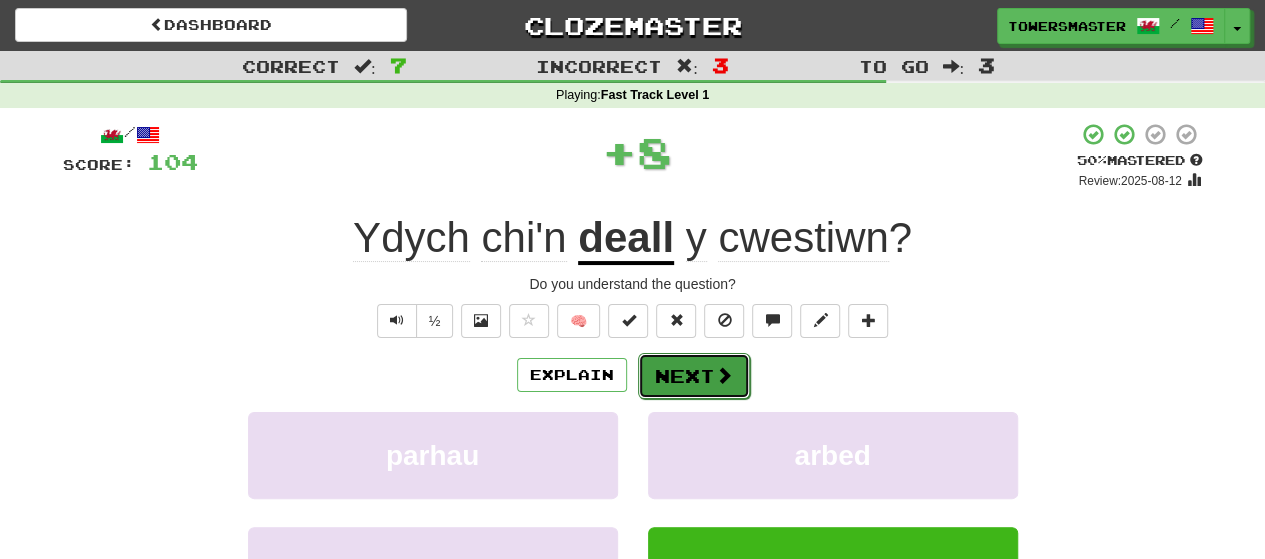click on "Next" at bounding box center [694, 376] 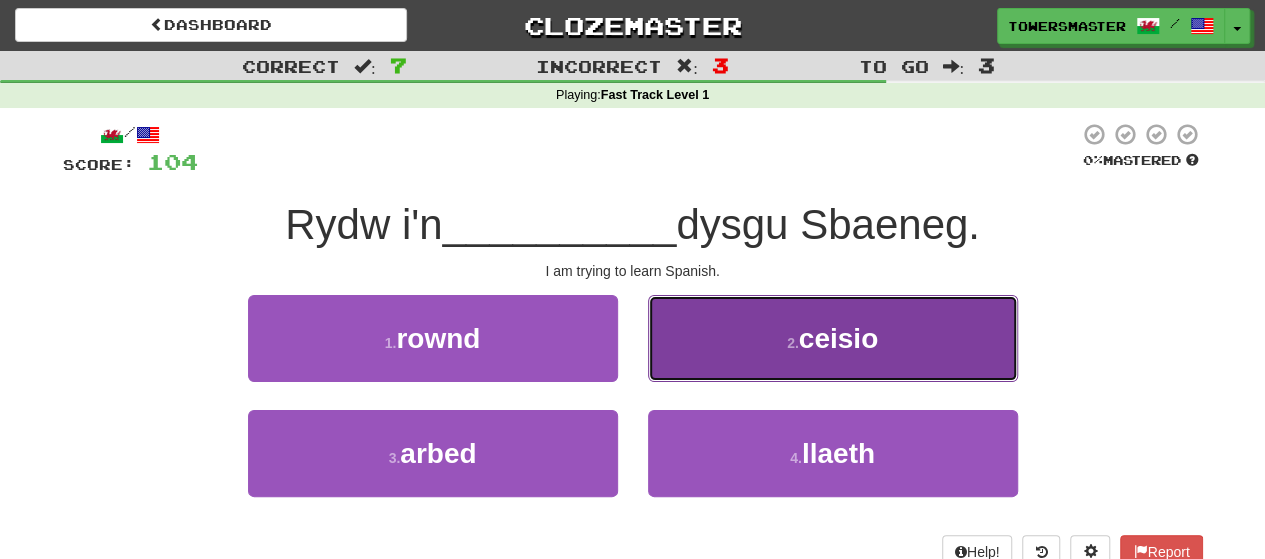 click on "2 .  ceisio" at bounding box center [833, 338] 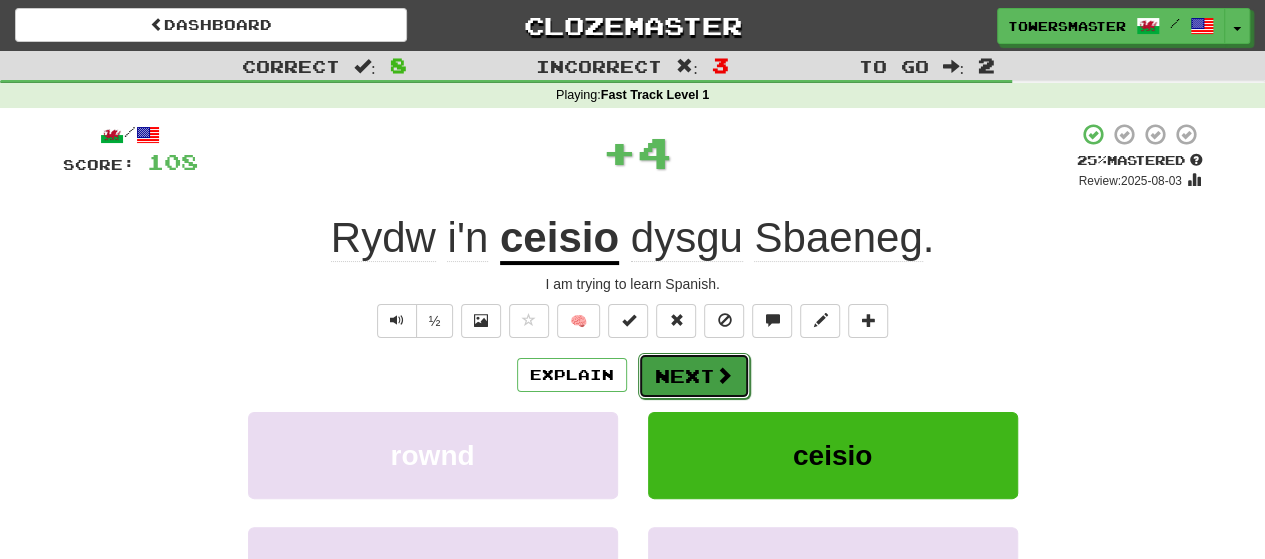 click on "Next" at bounding box center (694, 376) 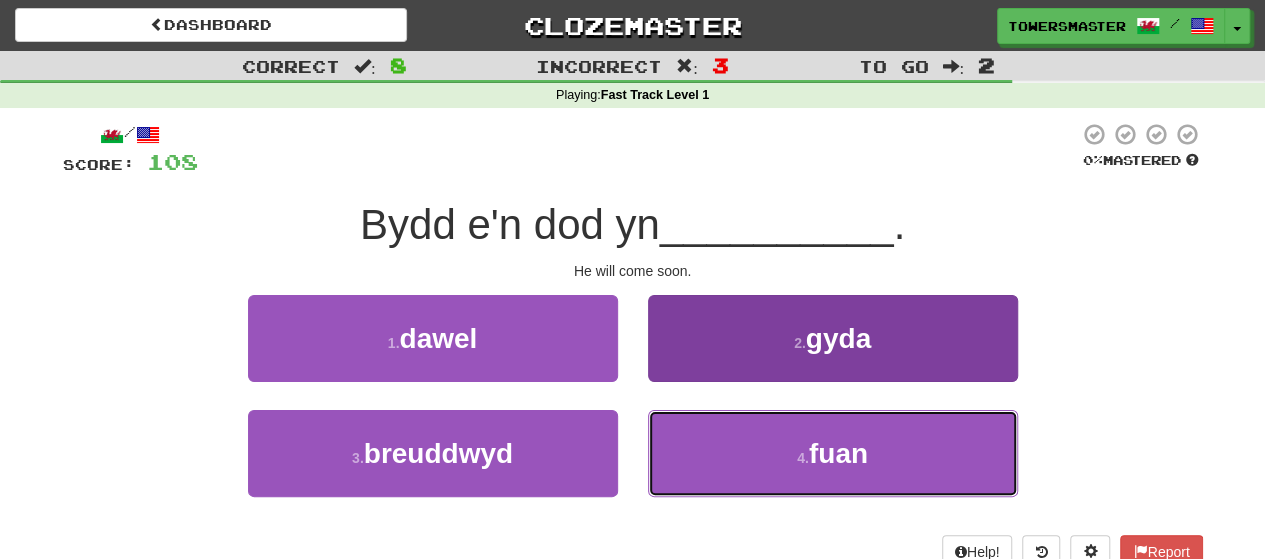 click on "4 .  fuan" at bounding box center [833, 453] 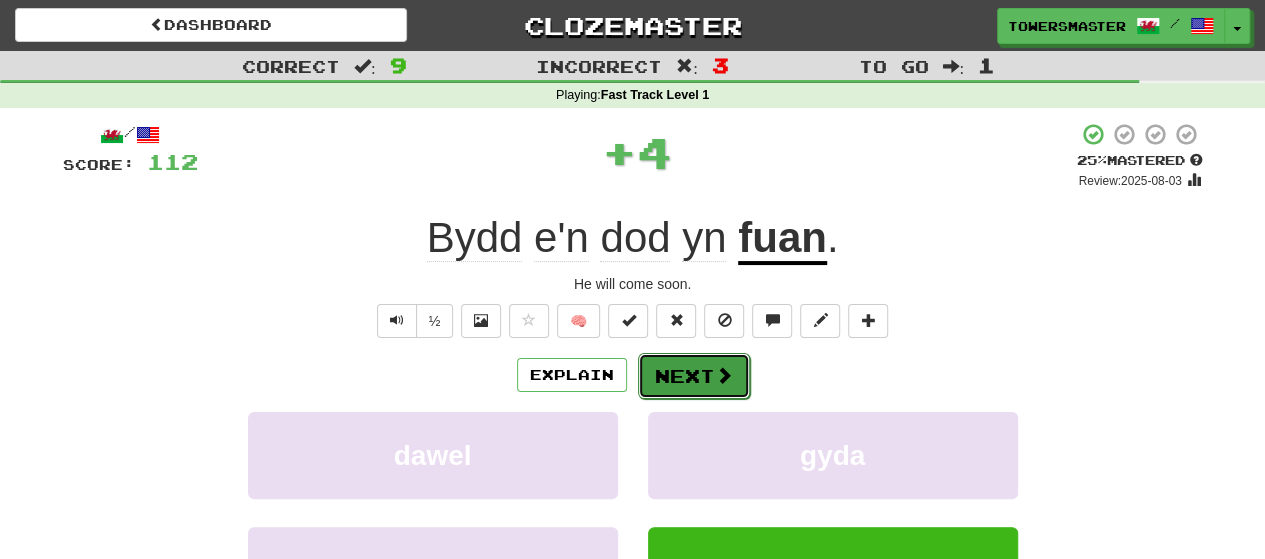 click on "Next" at bounding box center [694, 376] 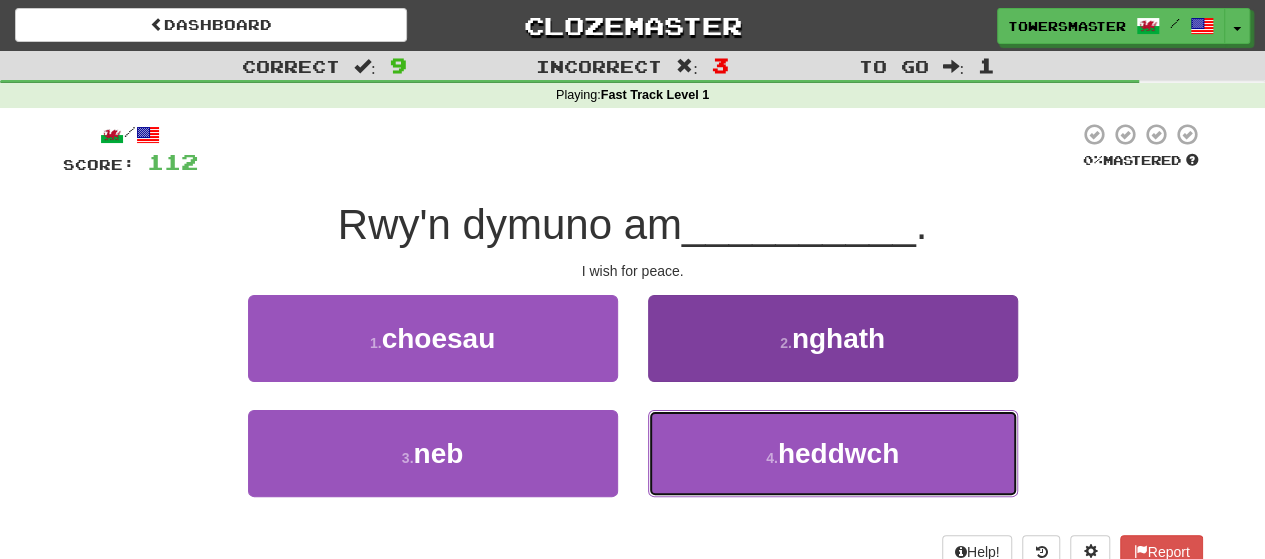 drag, startPoint x: 738, startPoint y: 449, endPoint x: 708, endPoint y: 447, distance: 30.066593 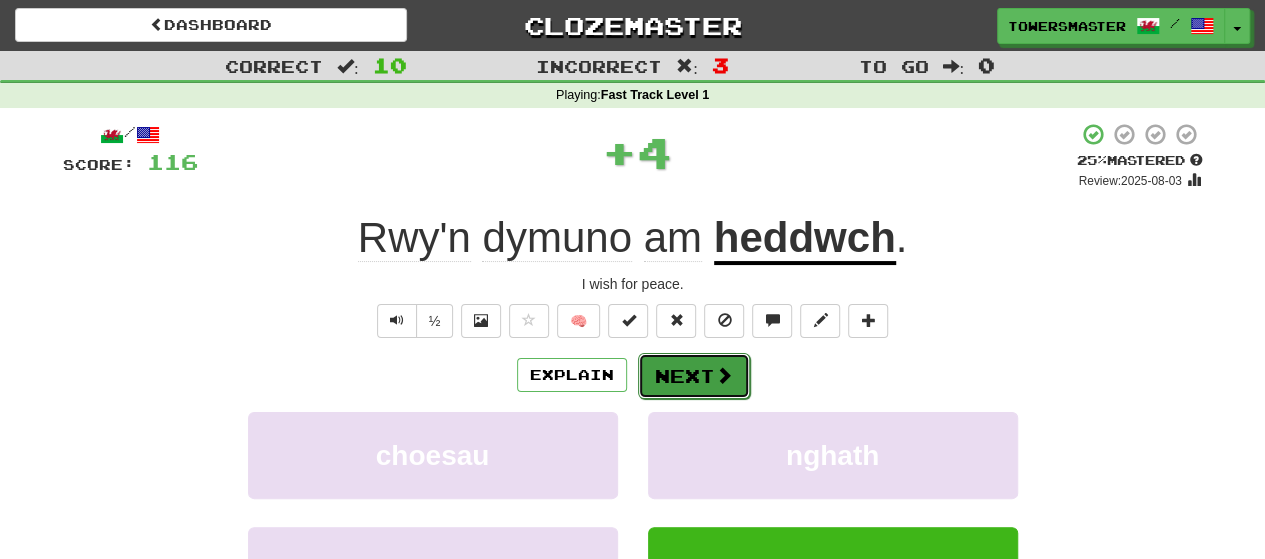 click on "Next" at bounding box center (694, 376) 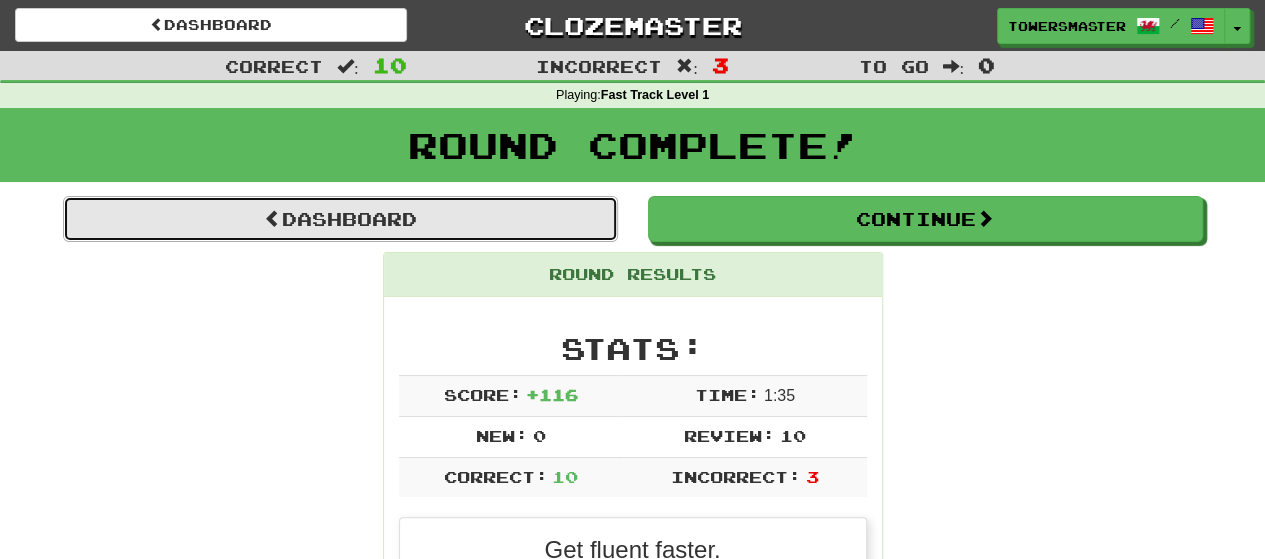 click on "Dashboard" at bounding box center [340, 219] 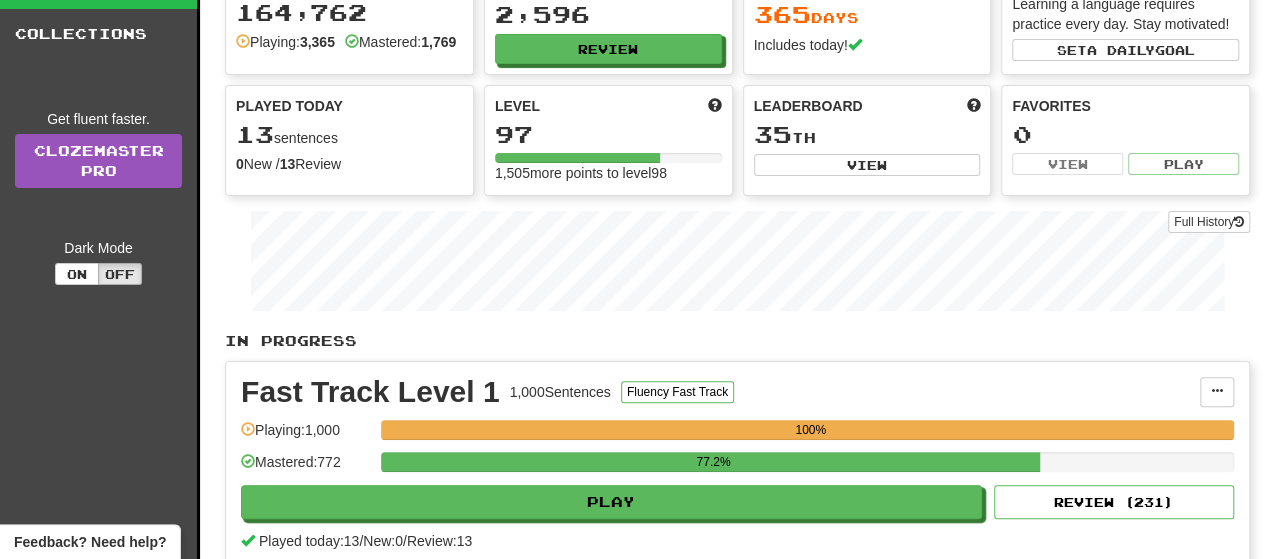 scroll, scrollTop: 0, scrollLeft: 0, axis: both 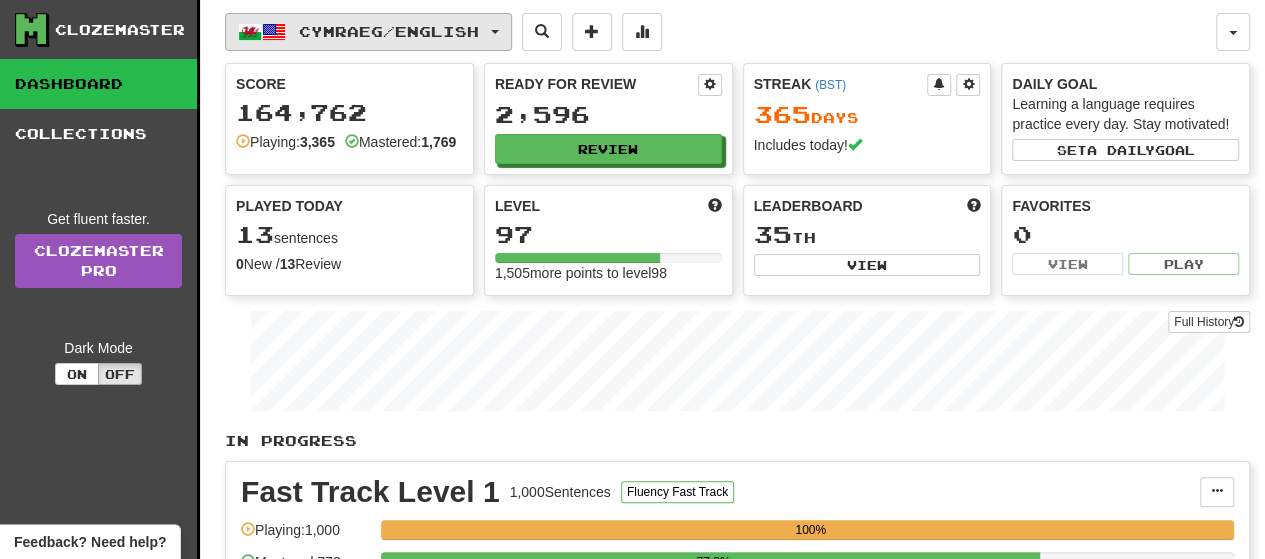 click at bounding box center [495, 32] 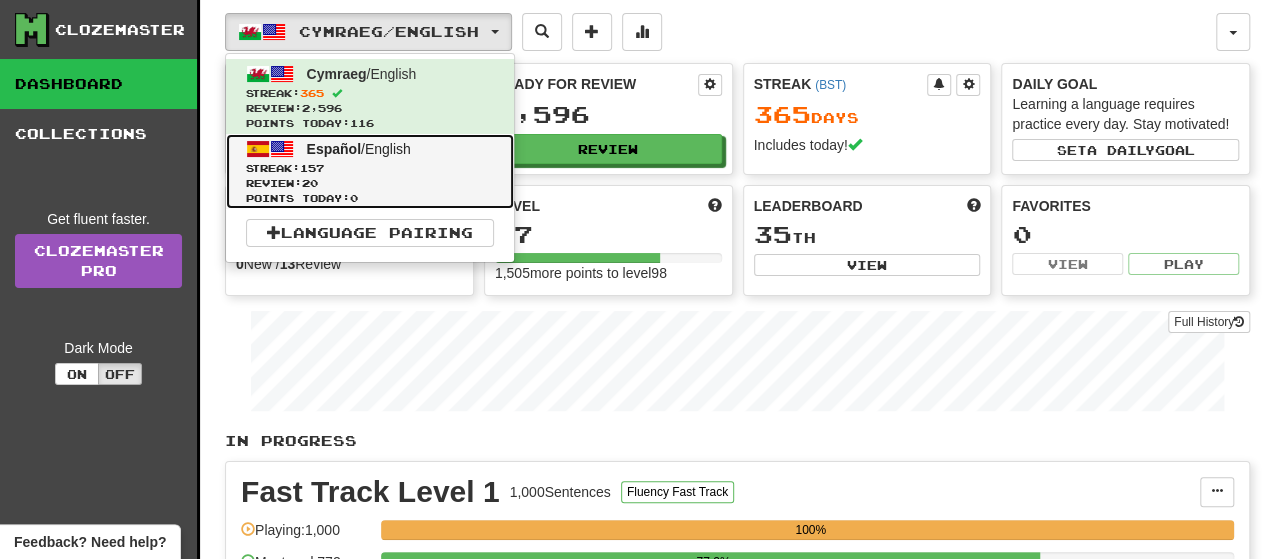 click on "157" at bounding box center [312, 168] 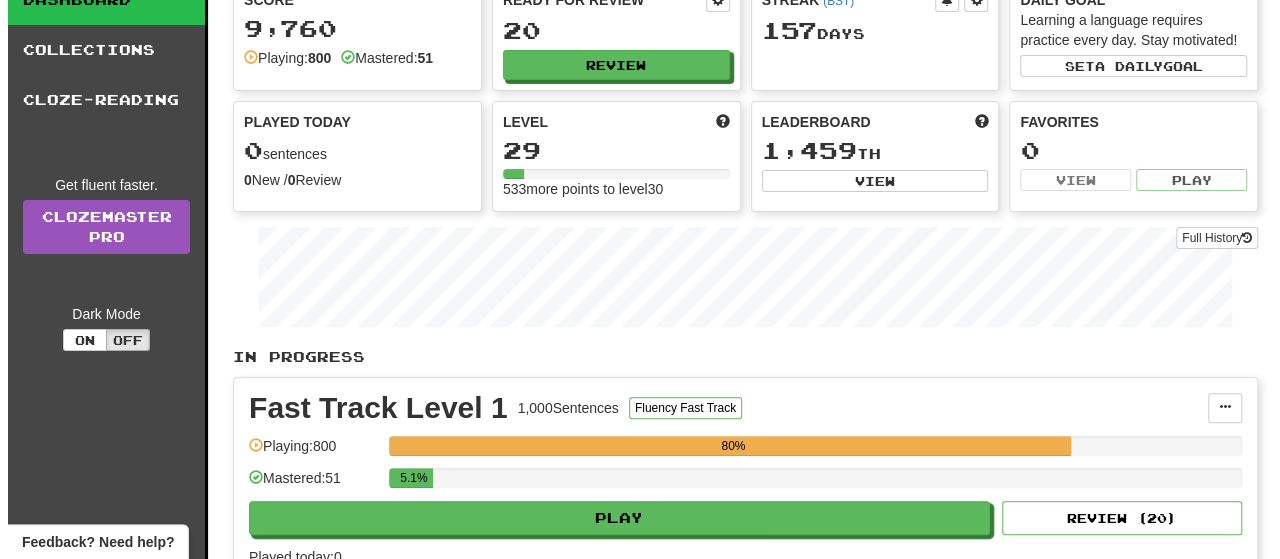 scroll, scrollTop: 300, scrollLeft: 0, axis: vertical 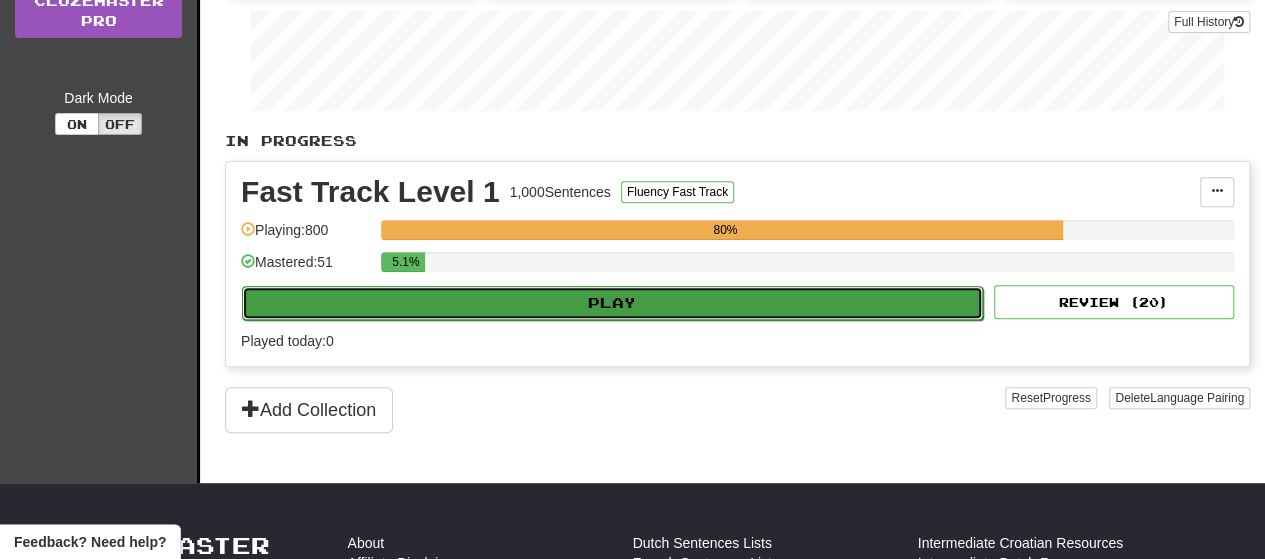 click on "Play" at bounding box center (612, 303) 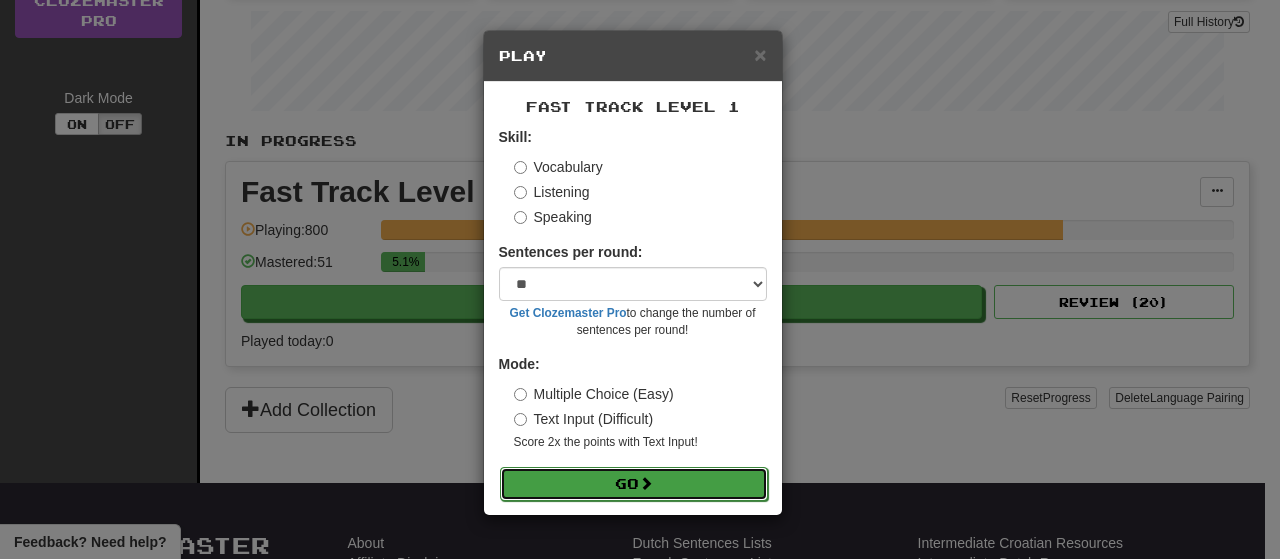 click on "Go" at bounding box center (634, 484) 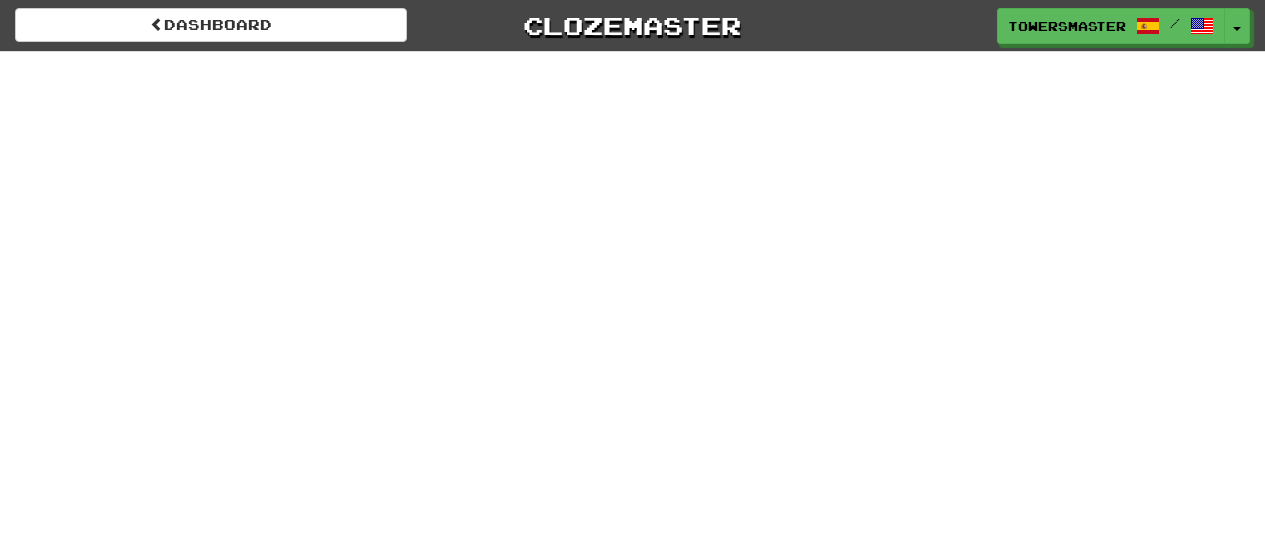 scroll, scrollTop: 0, scrollLeft: 0, axis: both 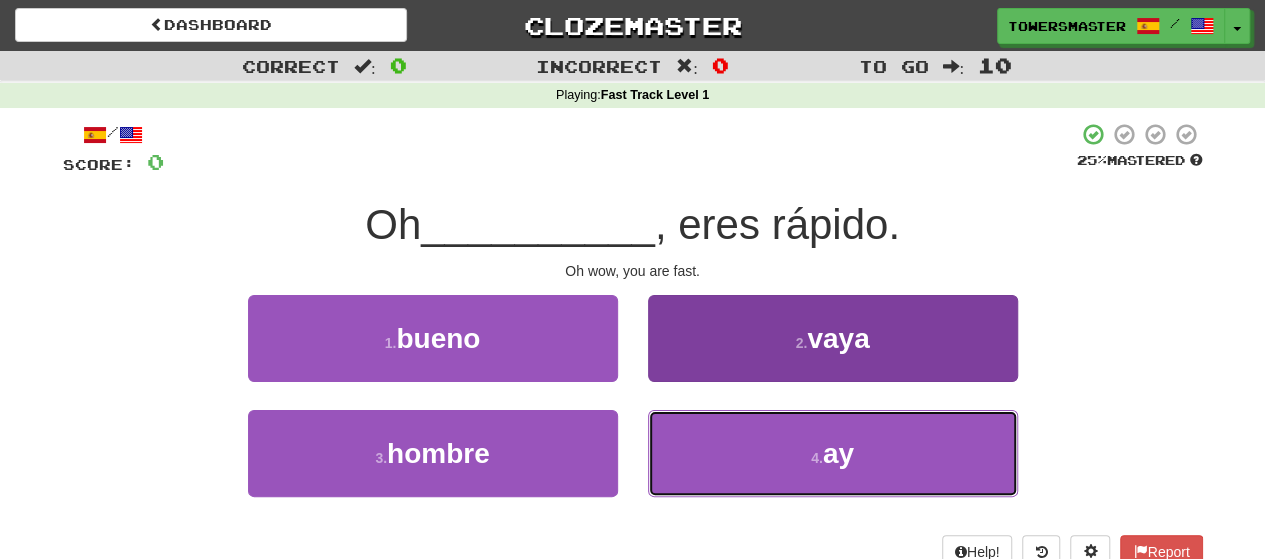 click on "4 .  ay" at bounding box center (833, 453) 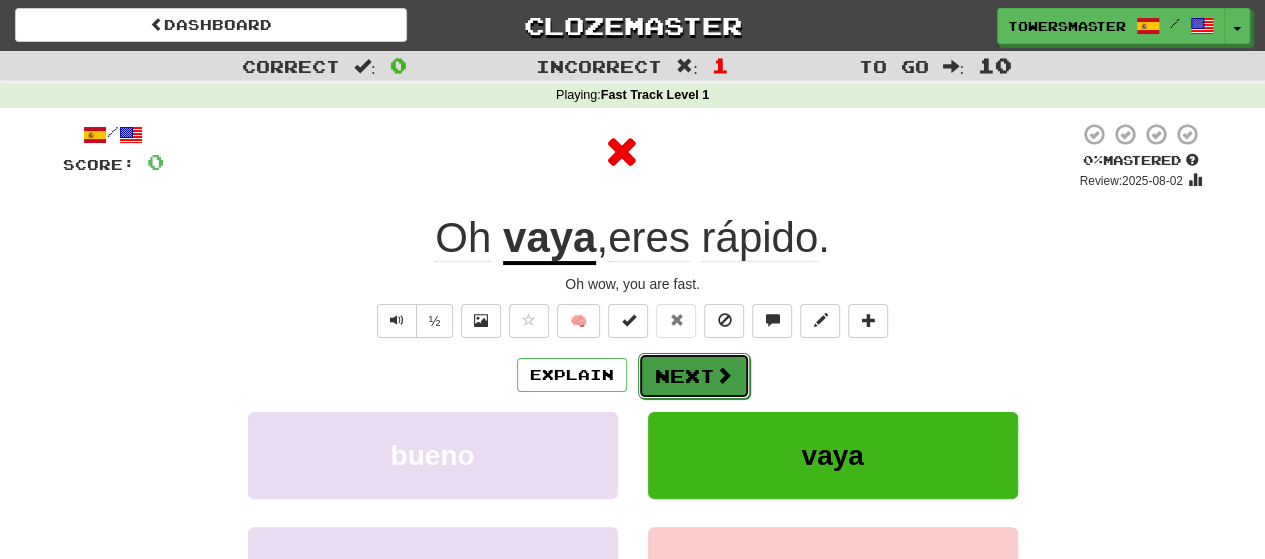 click on "Next" at bounding box center [694, 376] 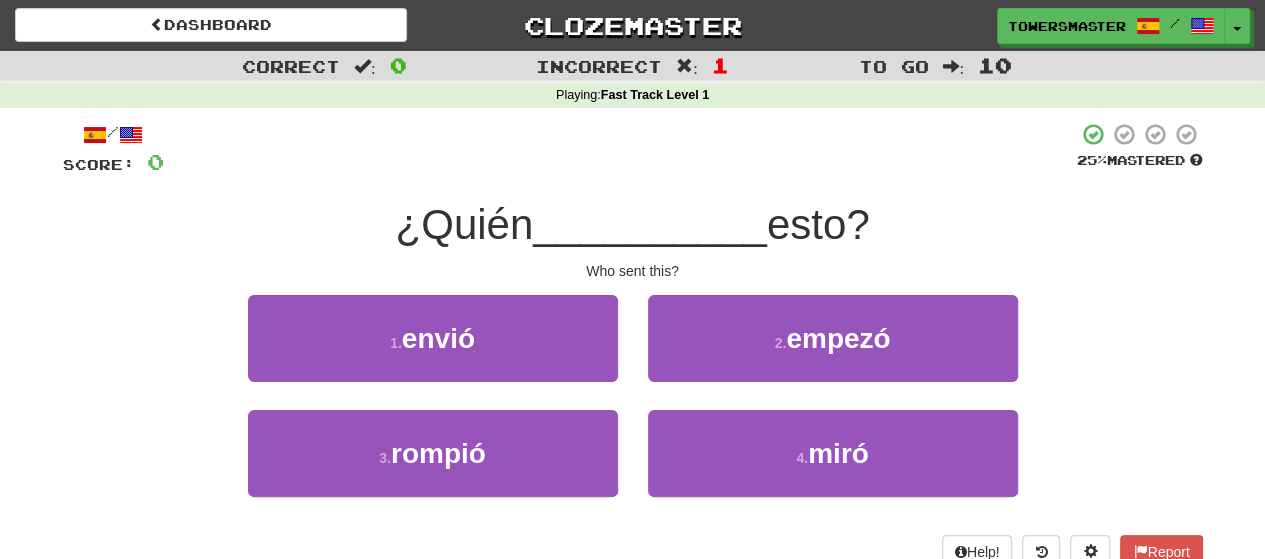 click on "/  Score:   0 25 %  Mastered ¿Quién  __________  esto? Who sent this? 1 .  envió 2 .  empezó 3 .  rompió 4 .  miró  Help!  Report" at bounding box center (633, 345) 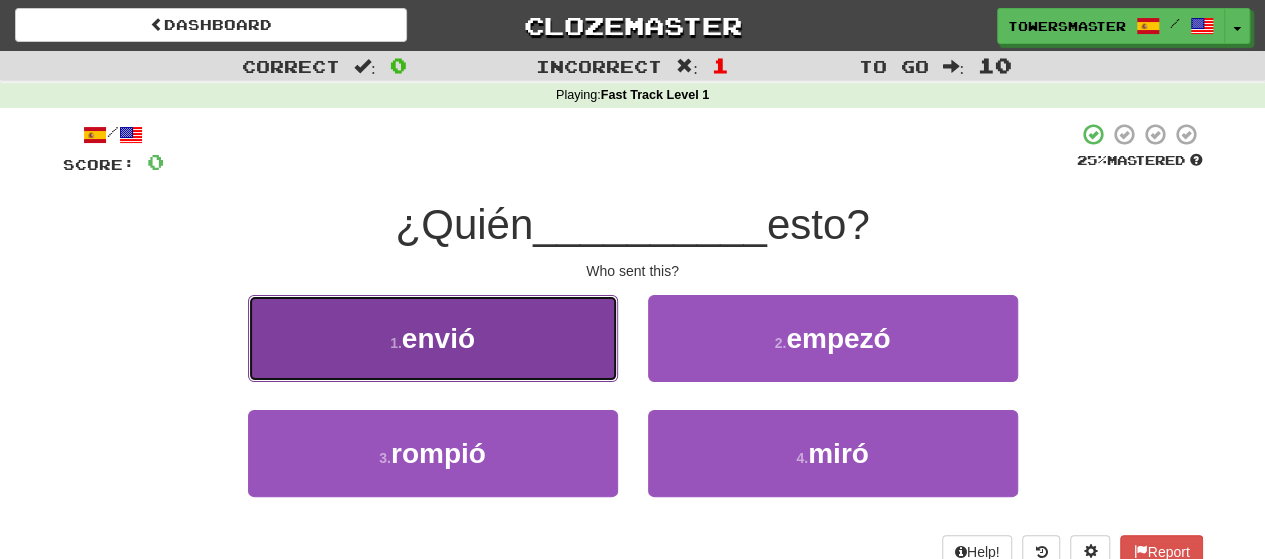 click on "1 .  envió" at bounding box center (433, 338) 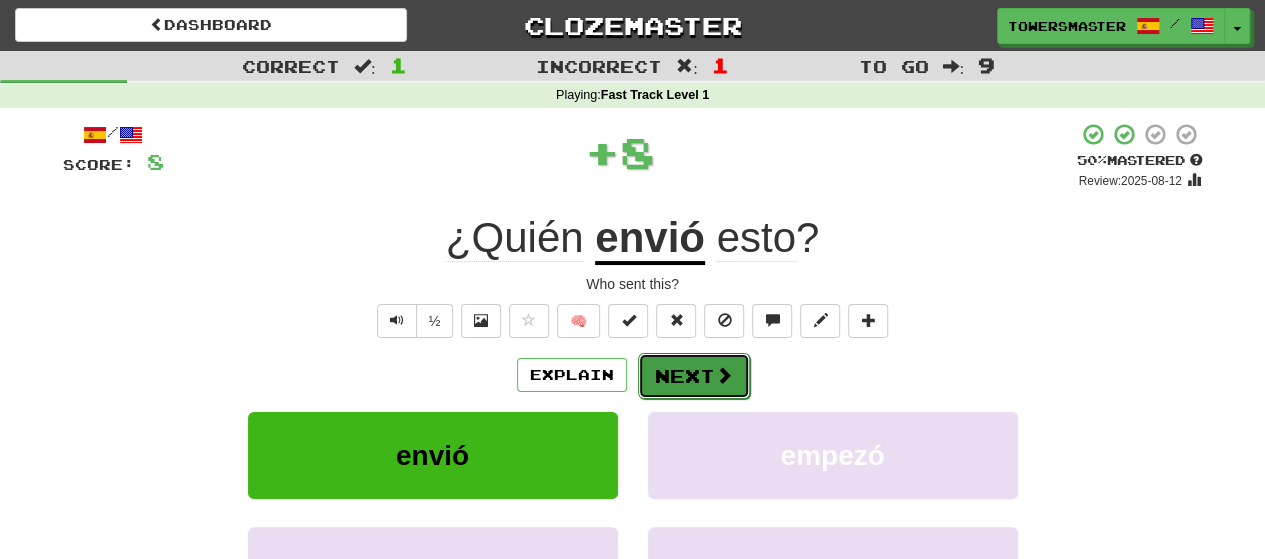 click on "Next" at bounding box center [694, 376] 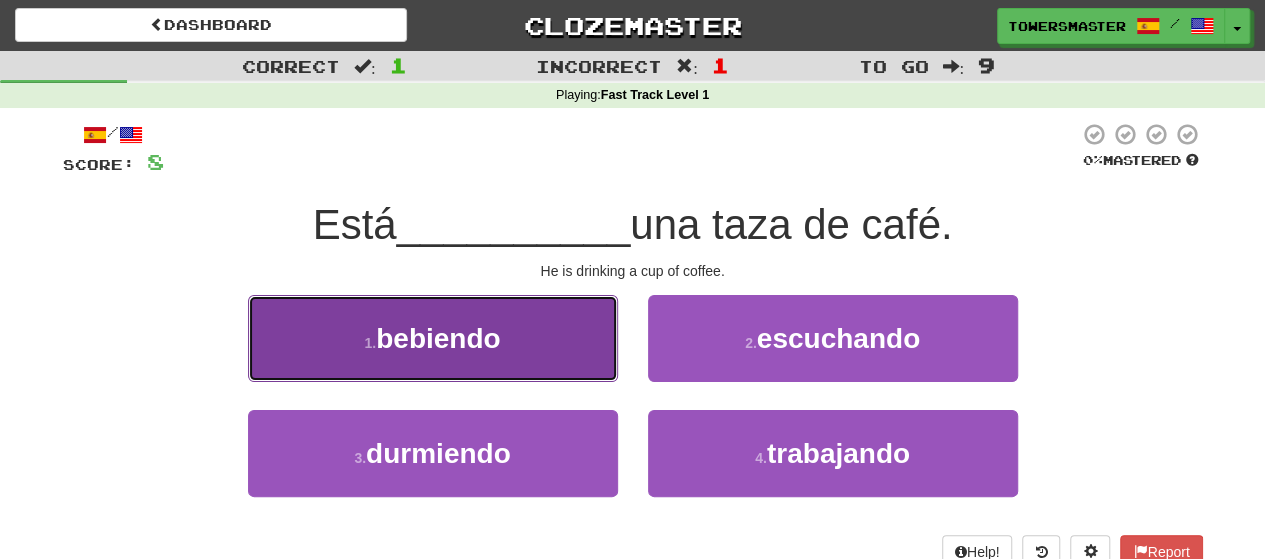 click on "1 .  bebiendo" at bounding box center [433, 338] 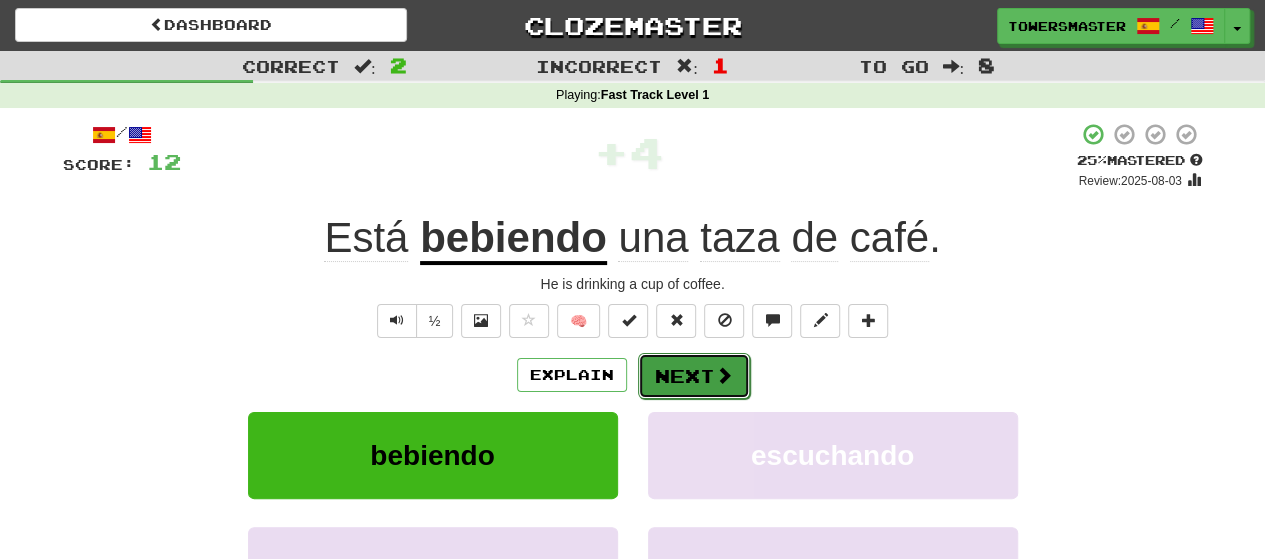 click on "Next" at bounding box center [694, 376] 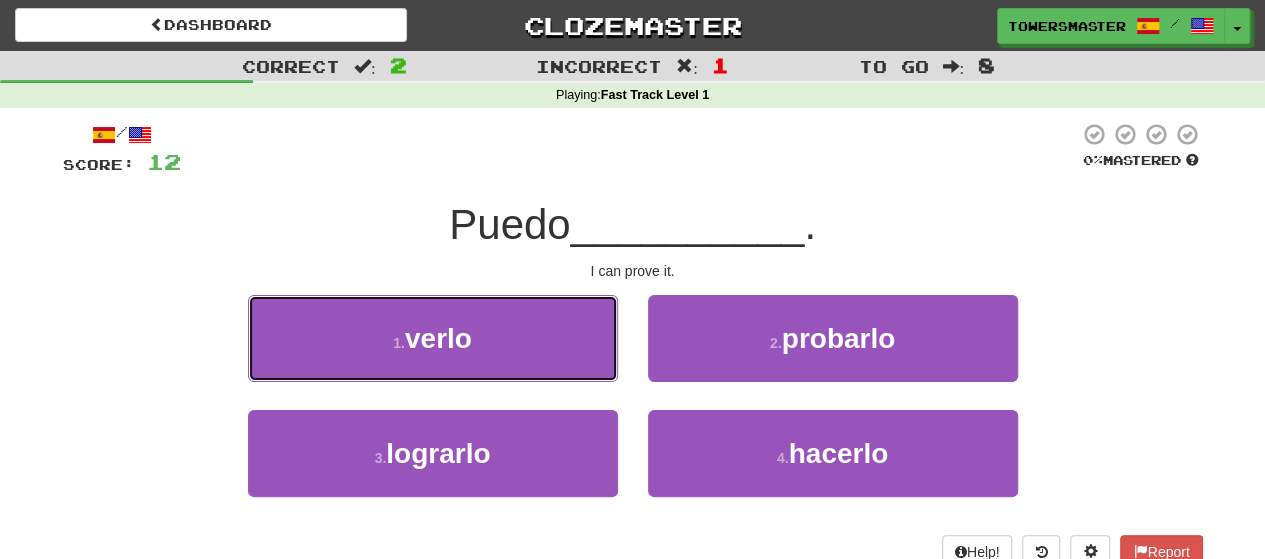 click on "1 .  verlo" at bounding box center (433, 338) 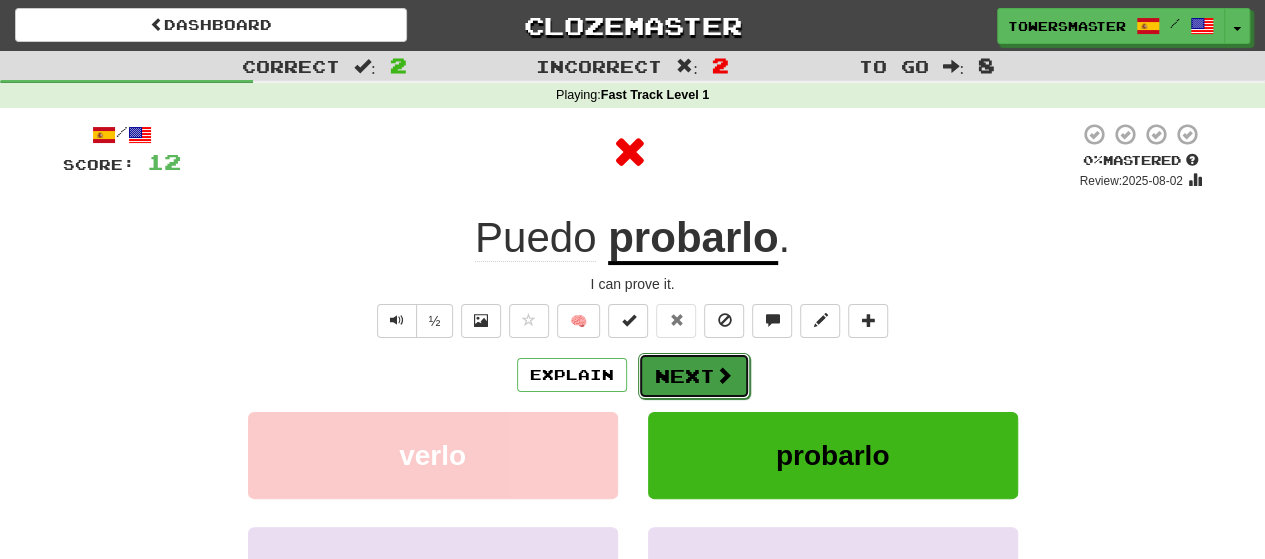 click on "Next" at bounding box center [694, 376] 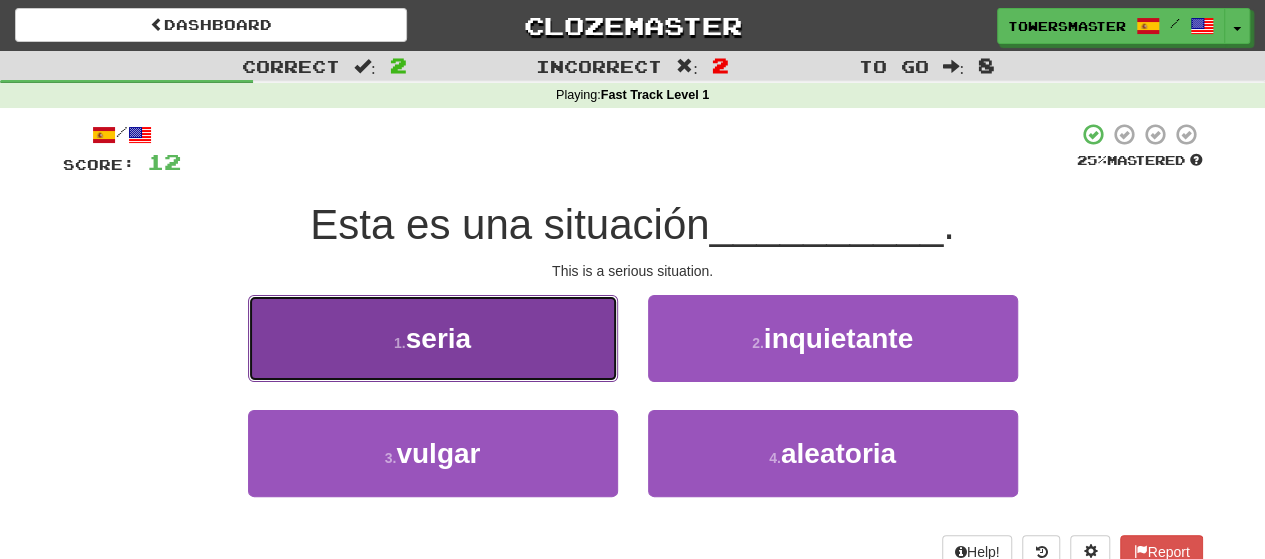 click on "1 .  seria" at bounding box center [433, 338] 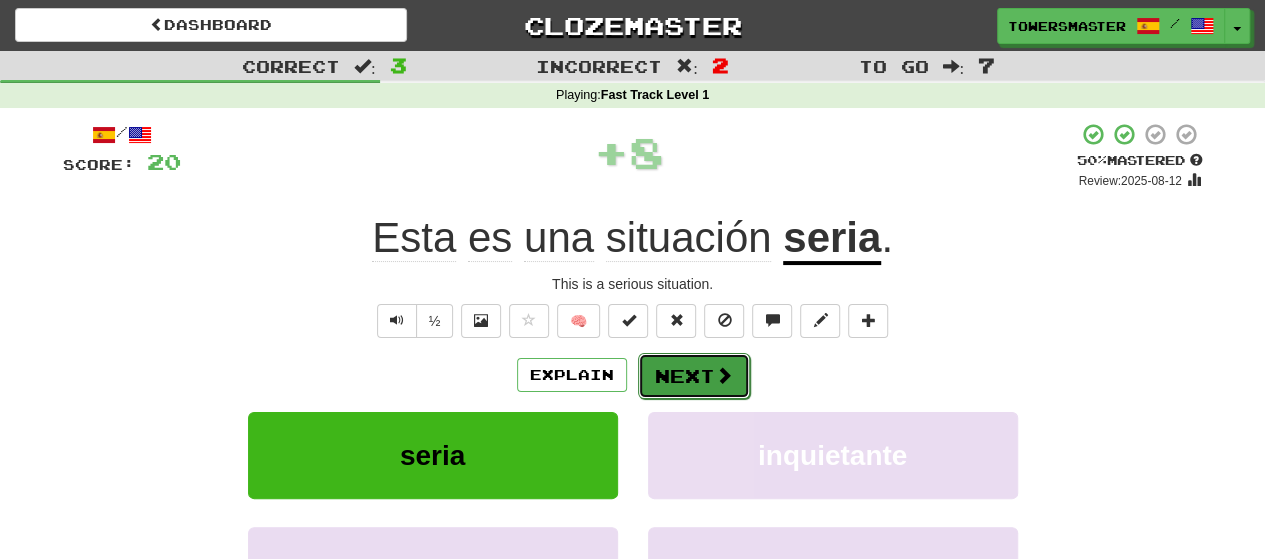 click on "Next" at bounding box center (694, 376) 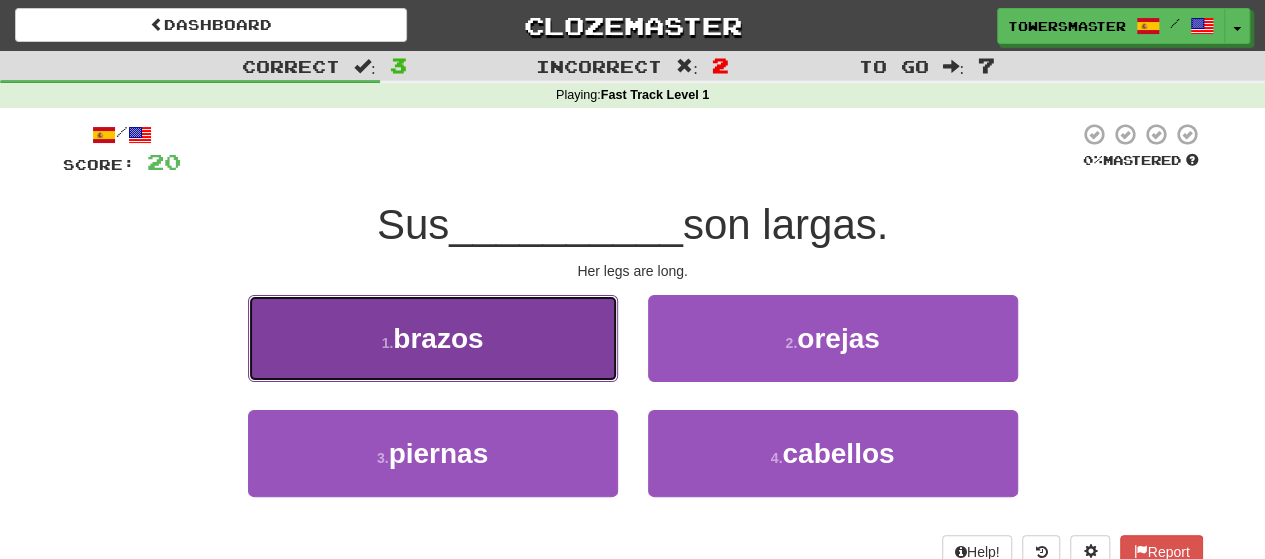 click on "1 .  brazos" at bounding box center (433, 338) 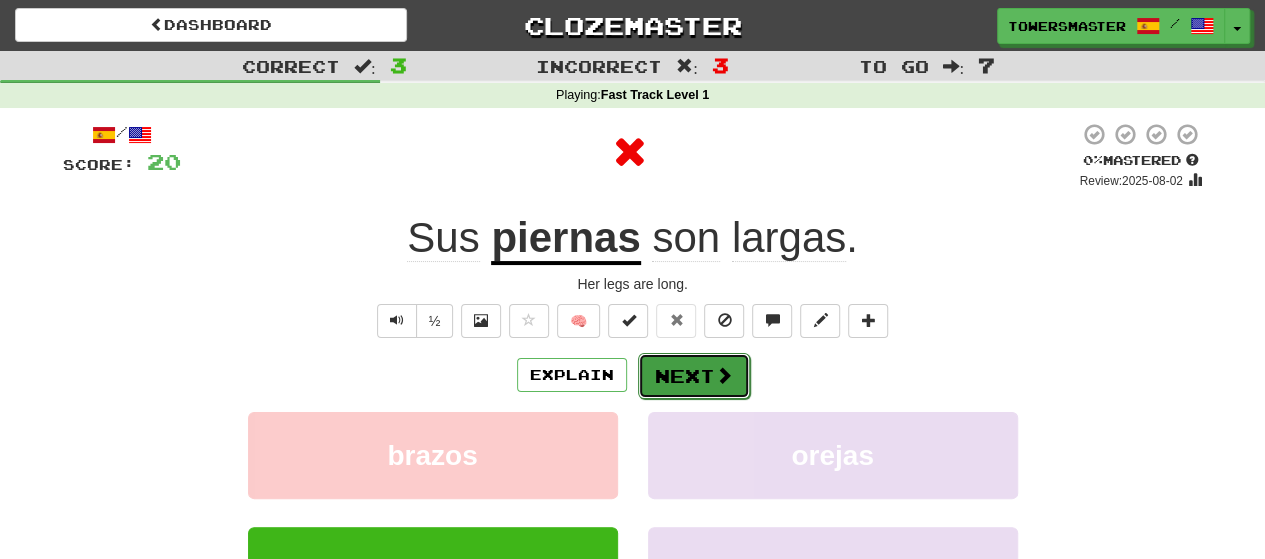 click on "Next" at bounding box center [694, 376] 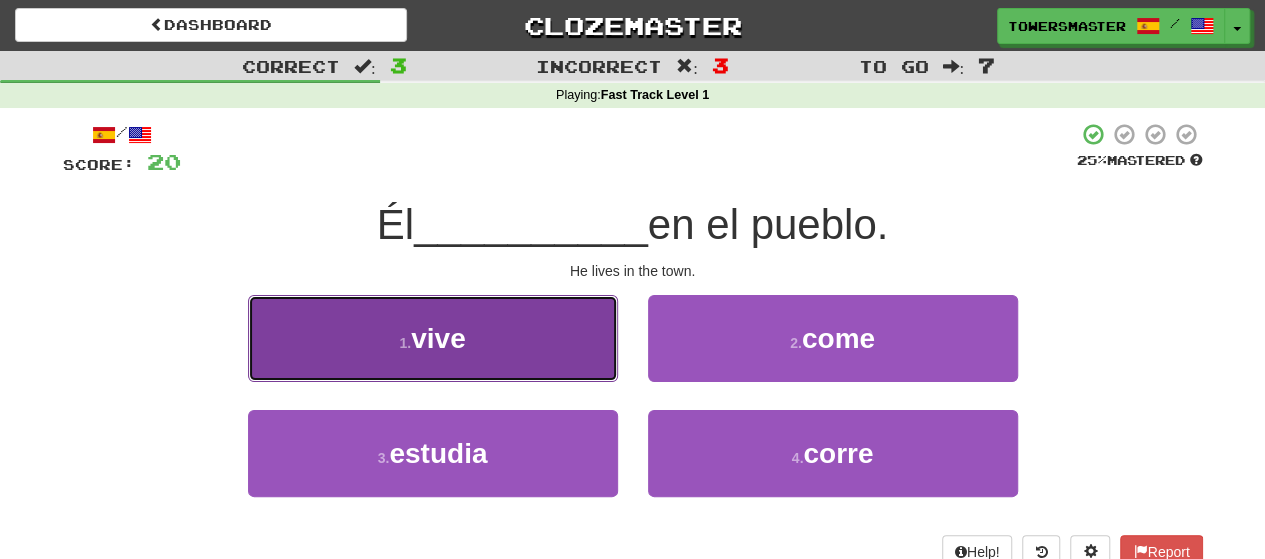 click on "1 .  vive" at bounding box center (433, 338) 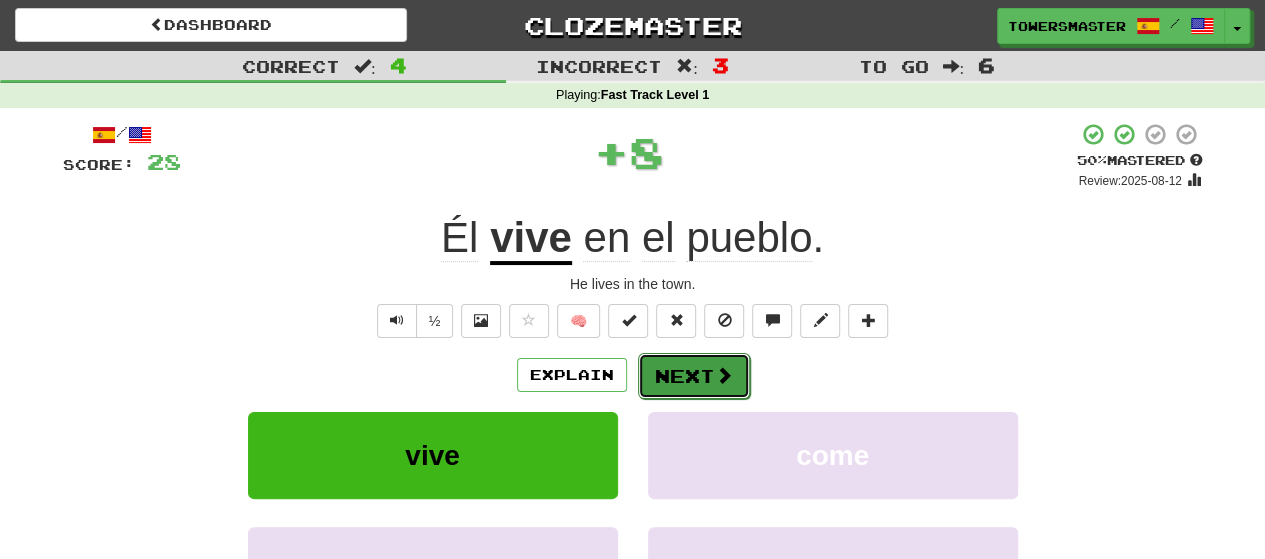 click on "Next" at bounding box center (694, 376) 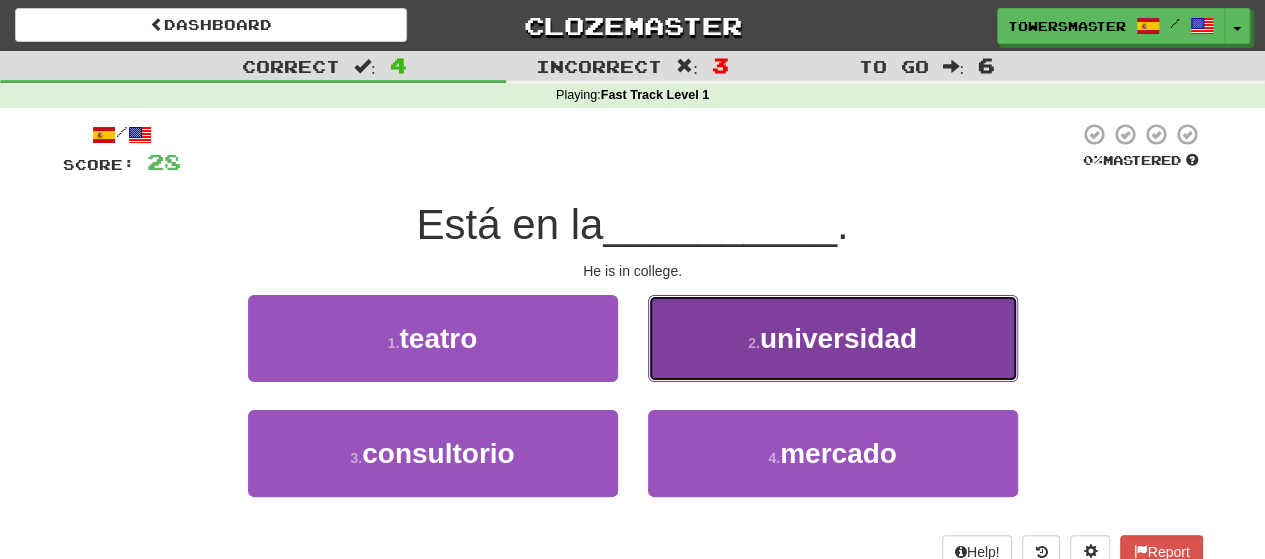 click on "2 .  universidad" at bounding box center (833, 338) 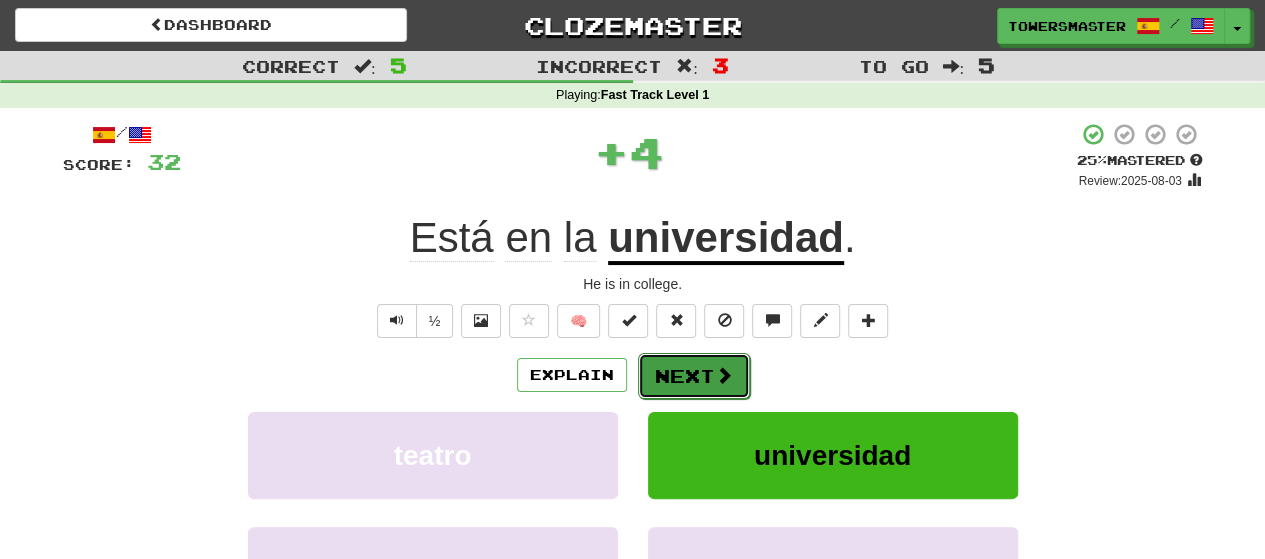 click on "Next" at bounding box center (694, 376) 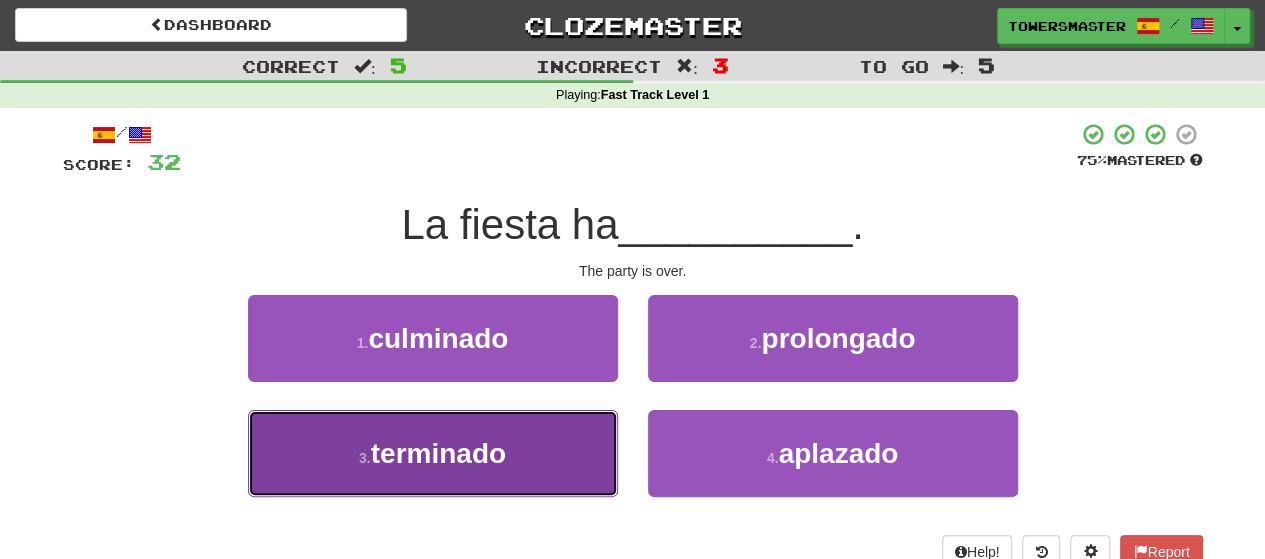 click on "terminado" at bounding box center (438, 453) 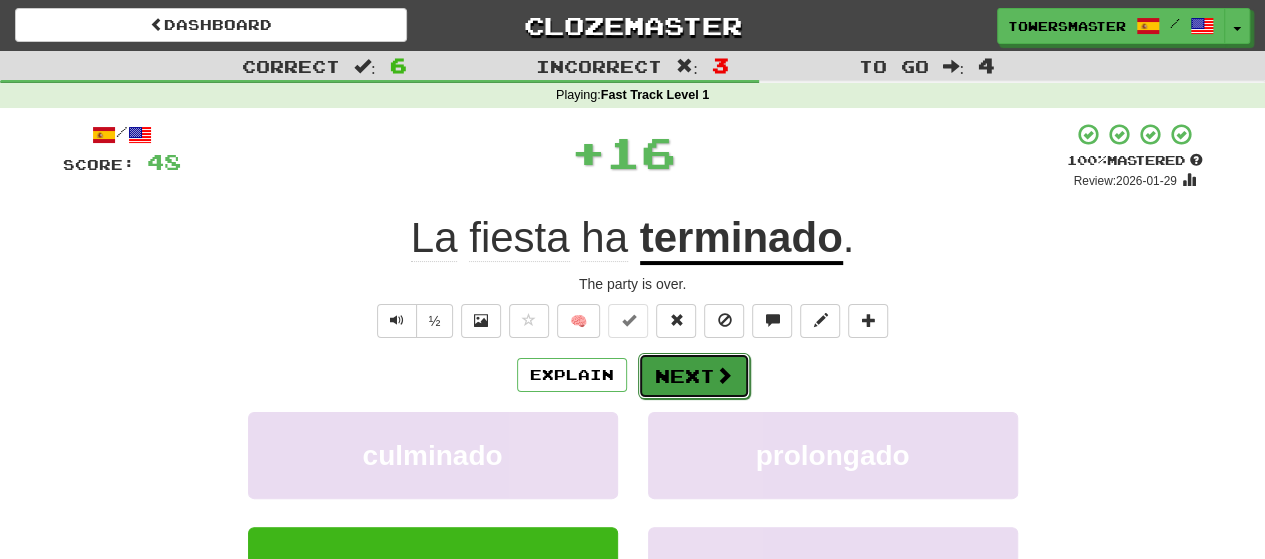 click on "Next" at bounding box center (694, 376) 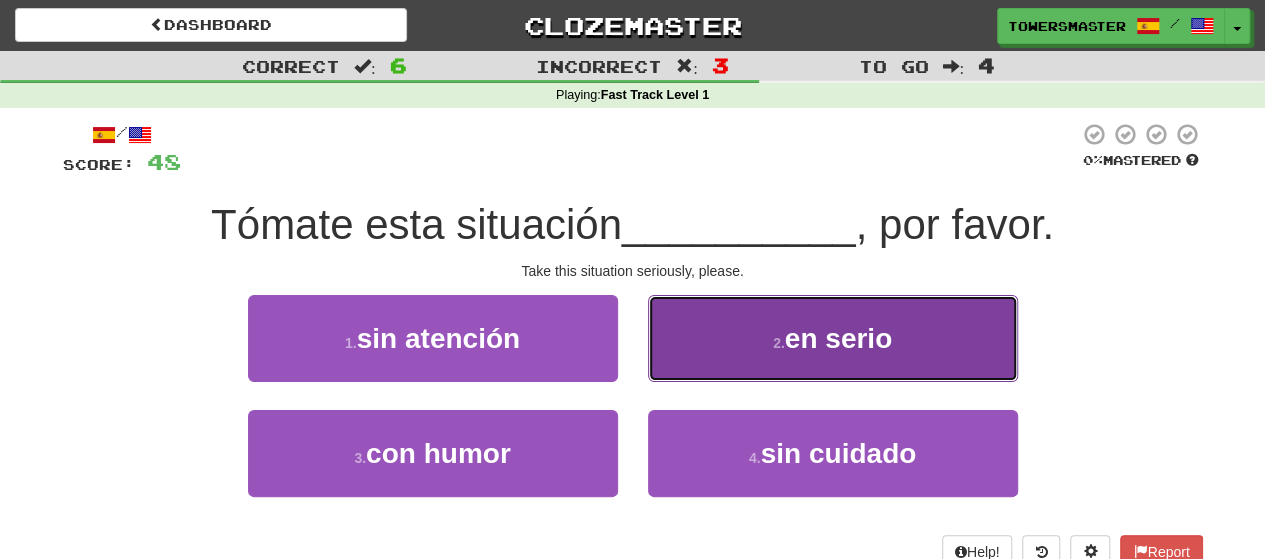 click on "2 ." at bounding box center [779, 343] 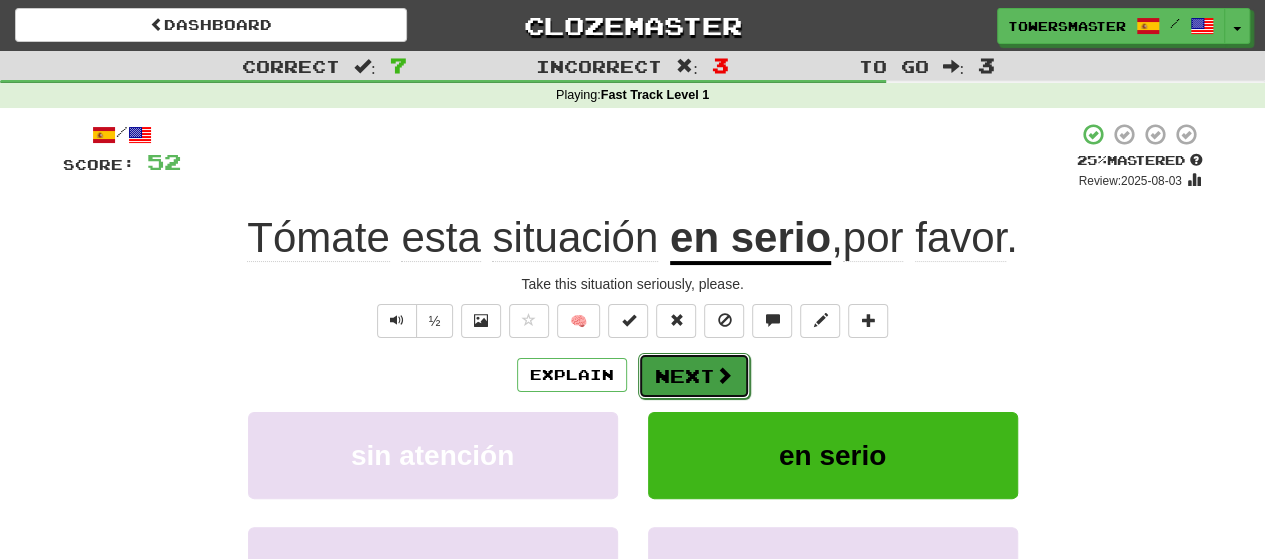 click on "Next" at bounding box center (694, 376) 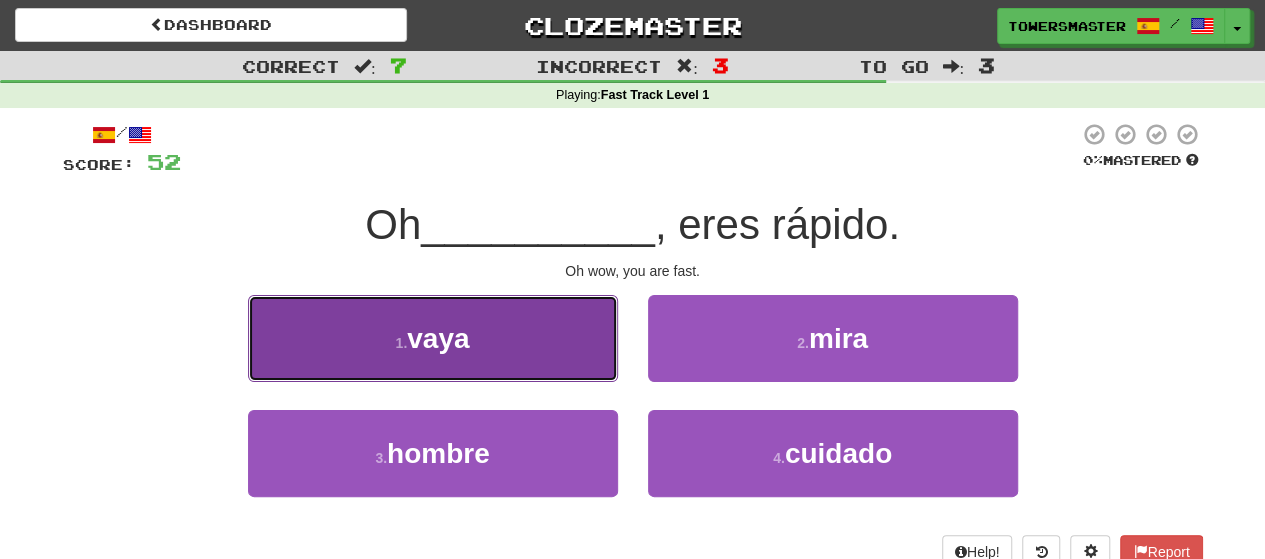 click on "1 .  vaya" at bounding box center [433, 338] 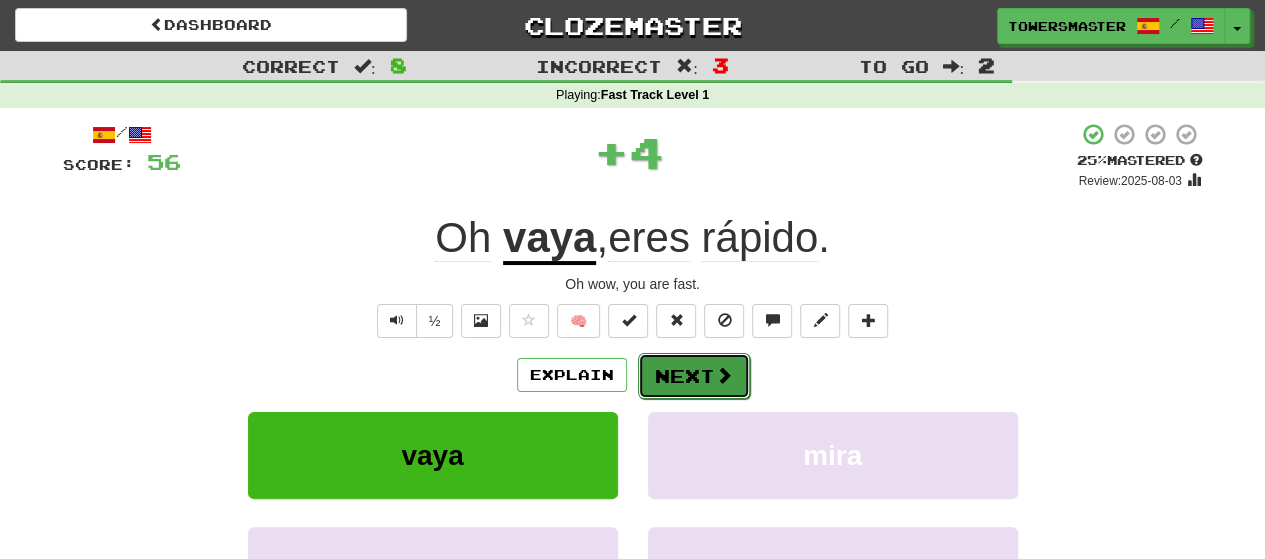 click on "Next" at bounding box center (694, 376) 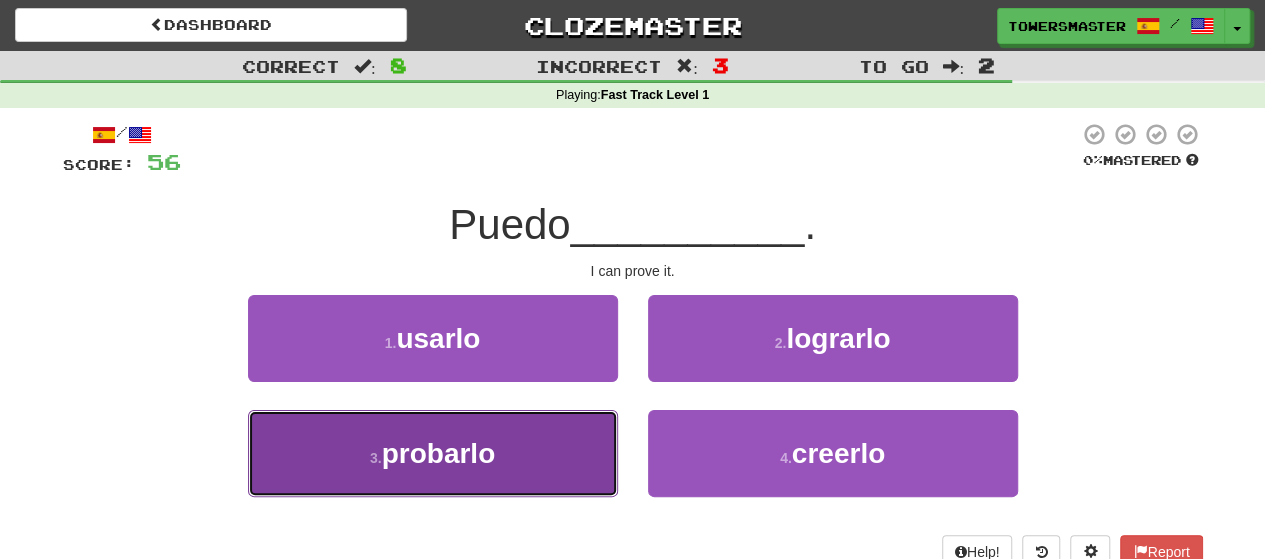 click on "probarlo" at bounding box center (439, 453) 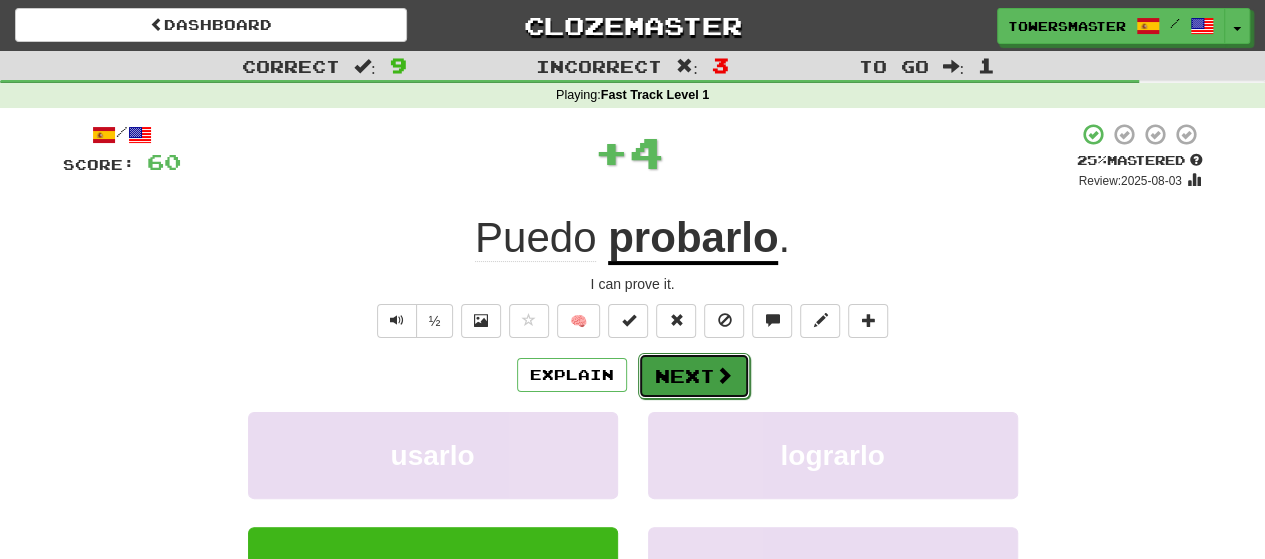 click on "Next" at bounding box center [694, 376] 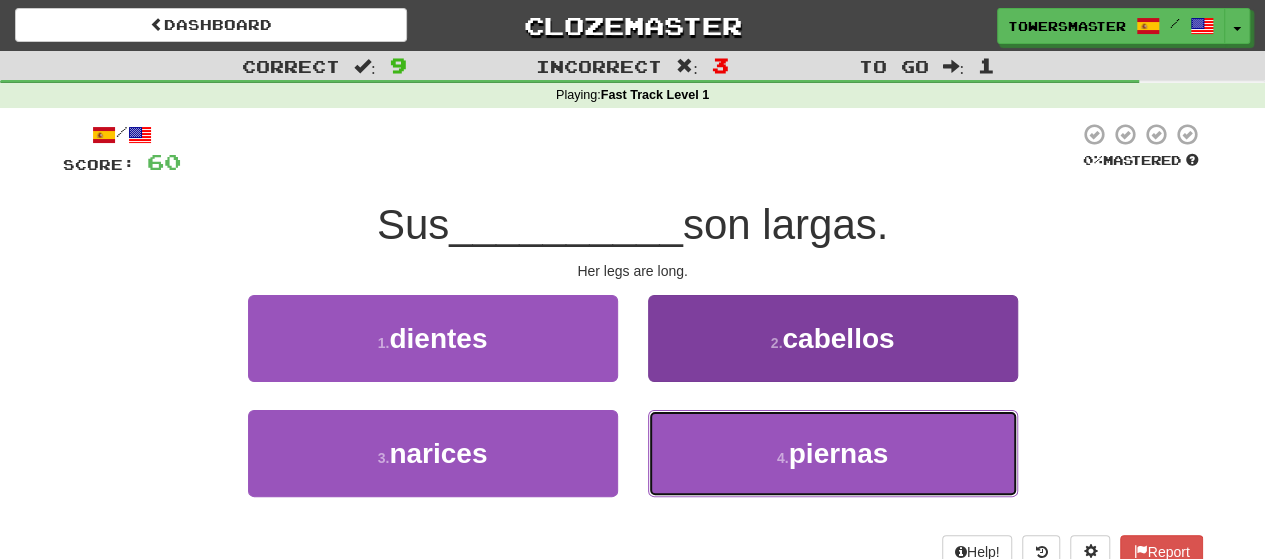 drag, startPoint x: 736, startPoint y: 463, endPoint x: 712, endPoint y: 459, distance: 24.33105 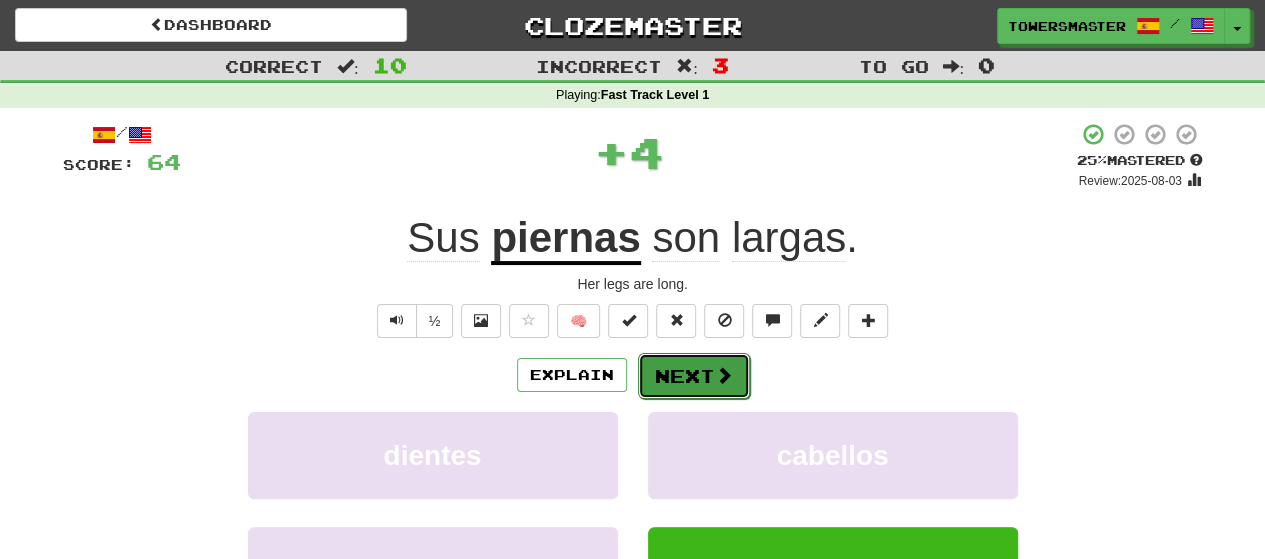click on "Next" at bounding box center [694, 376] 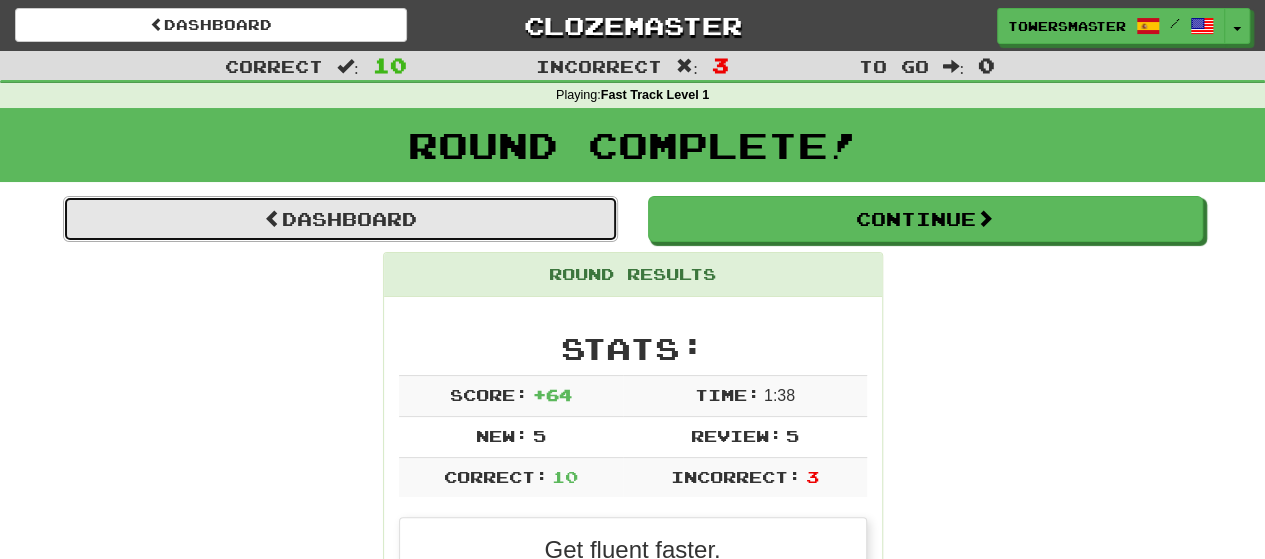 click on "Dashboard" at bounding box center (340, 219) 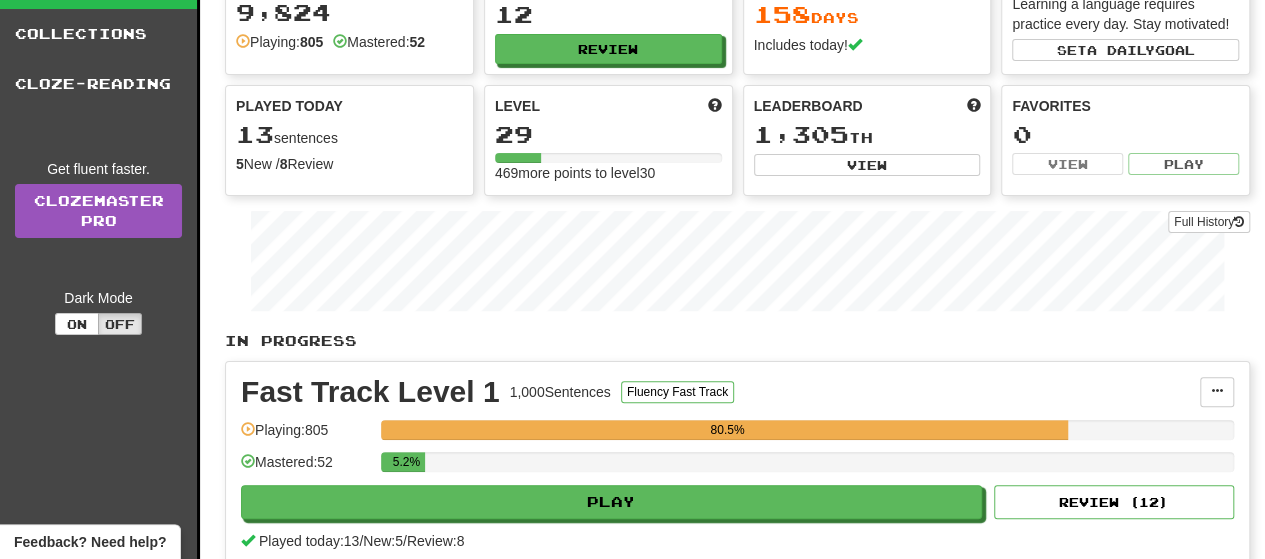 scroll, scrollTop: 0, scrollLeft: 0, axis: both 